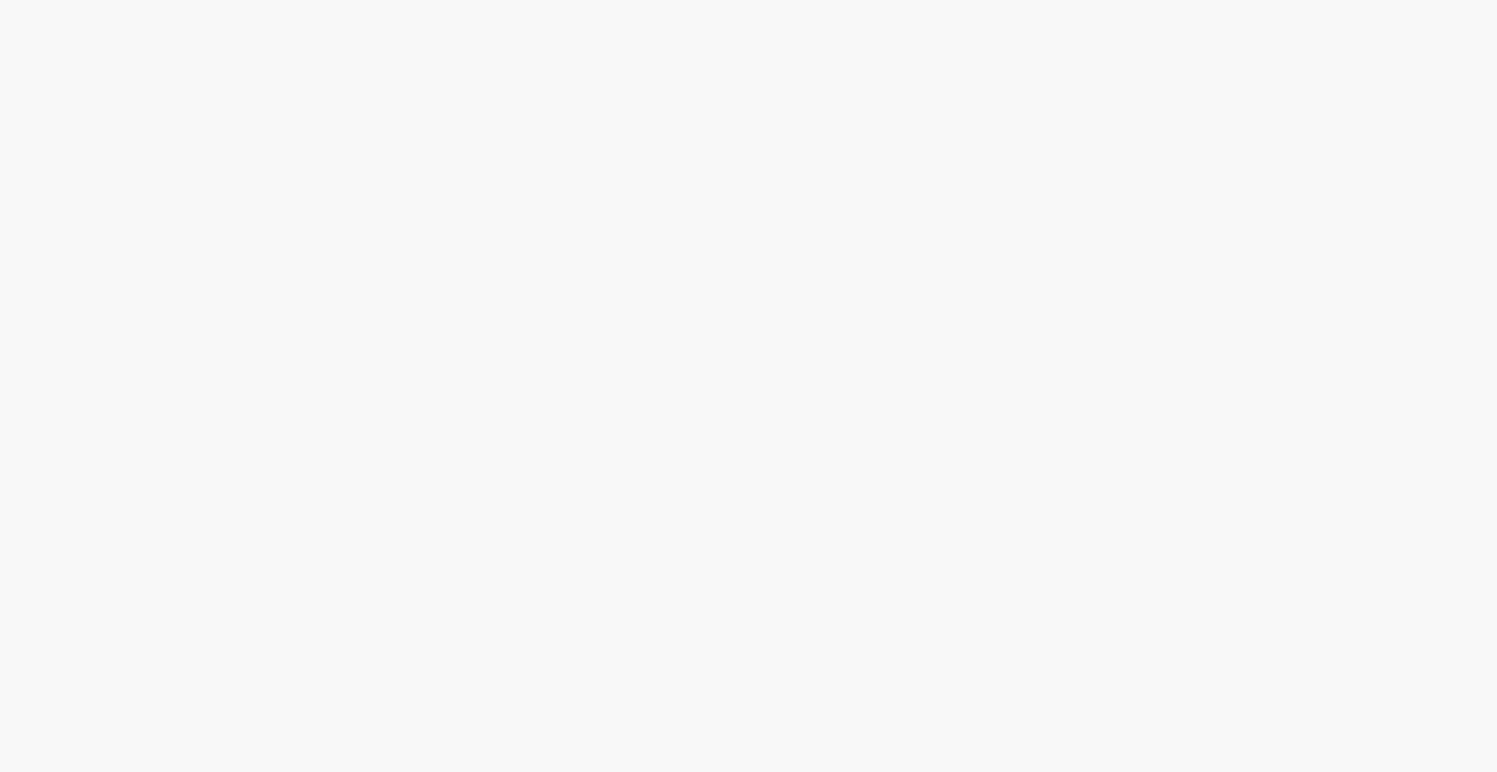 scroll, scrollTop: 0, scrollLeft: 0, axis: both 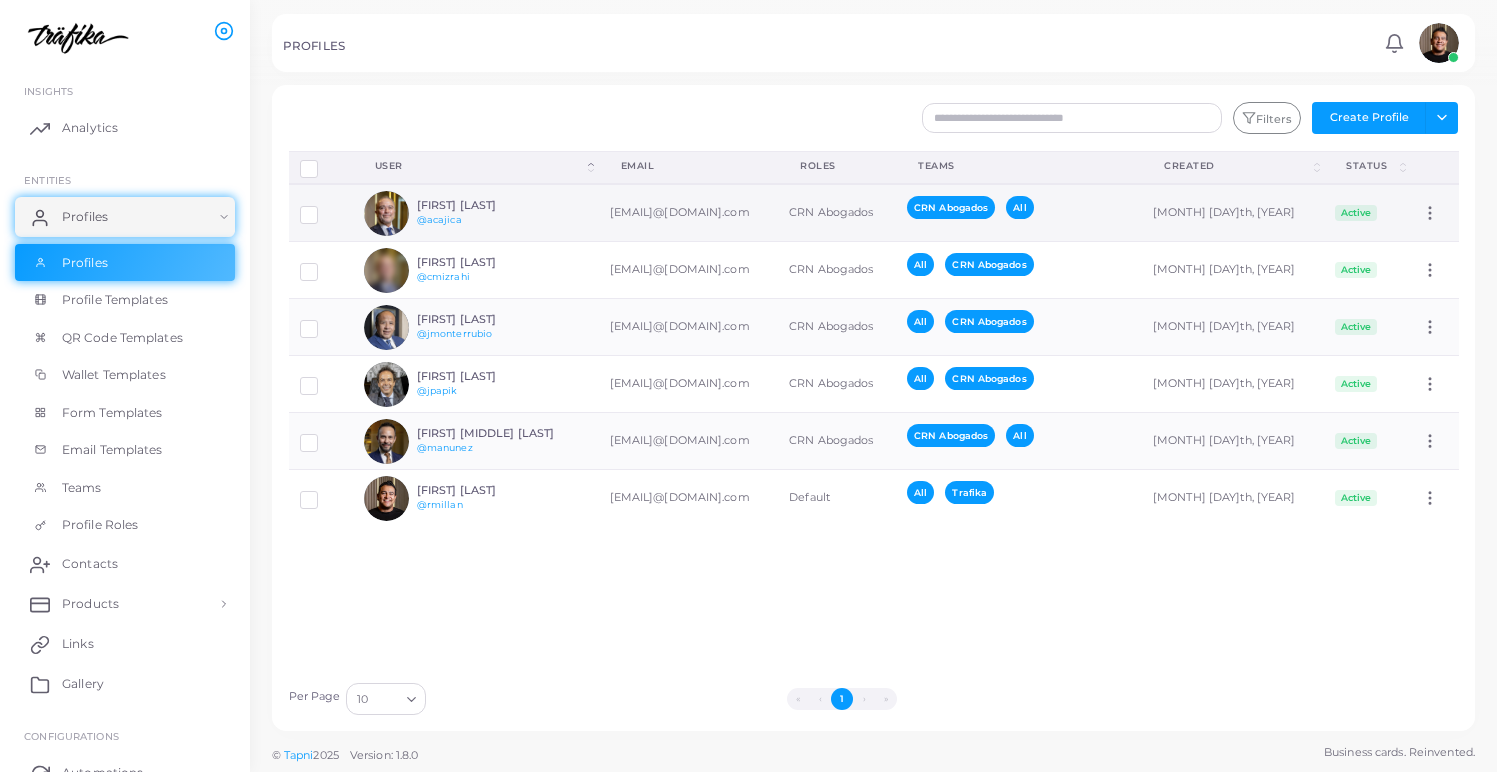 click on "Alonso  Cajica Flores  @acajica" at bounding box center [490, 213] 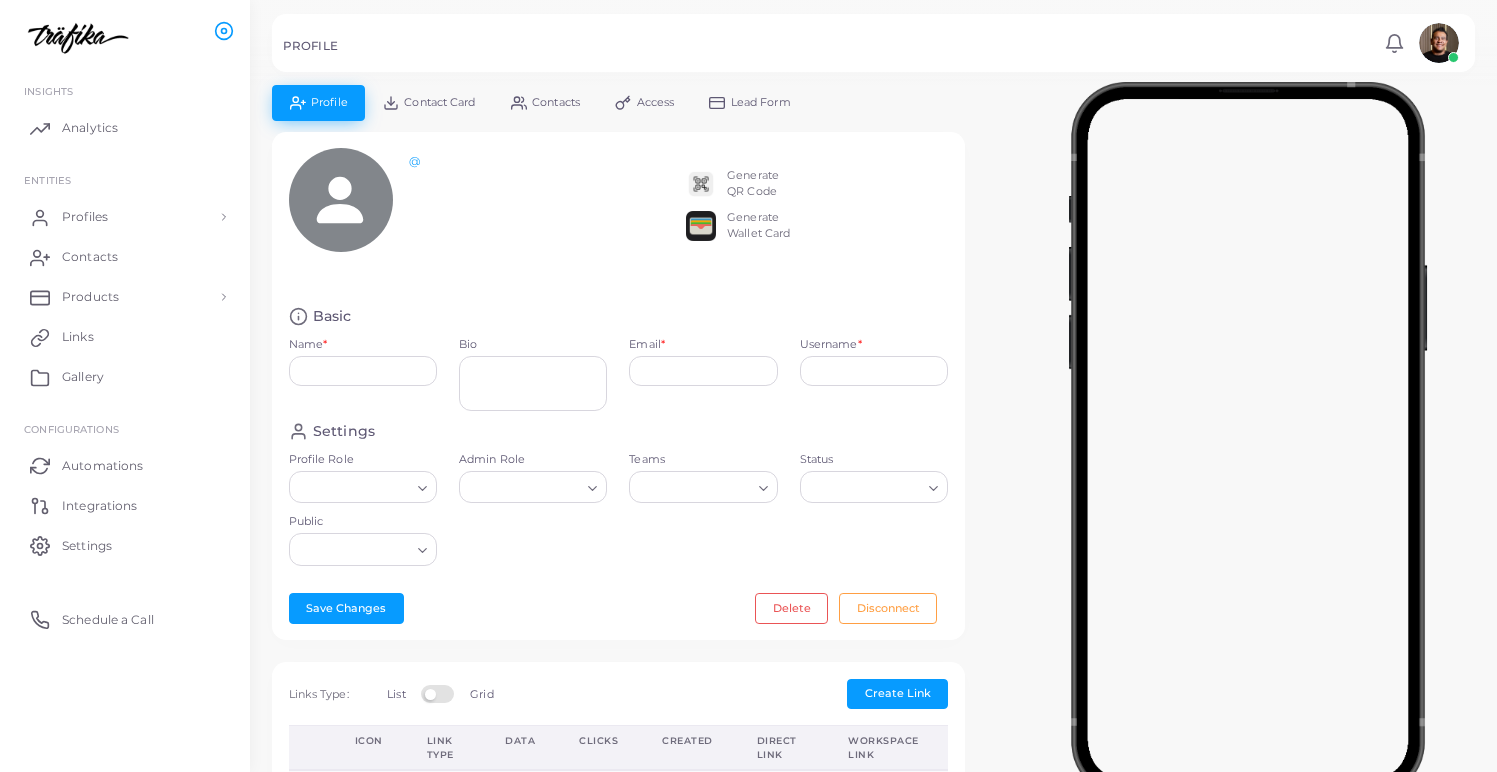 type on "**********" 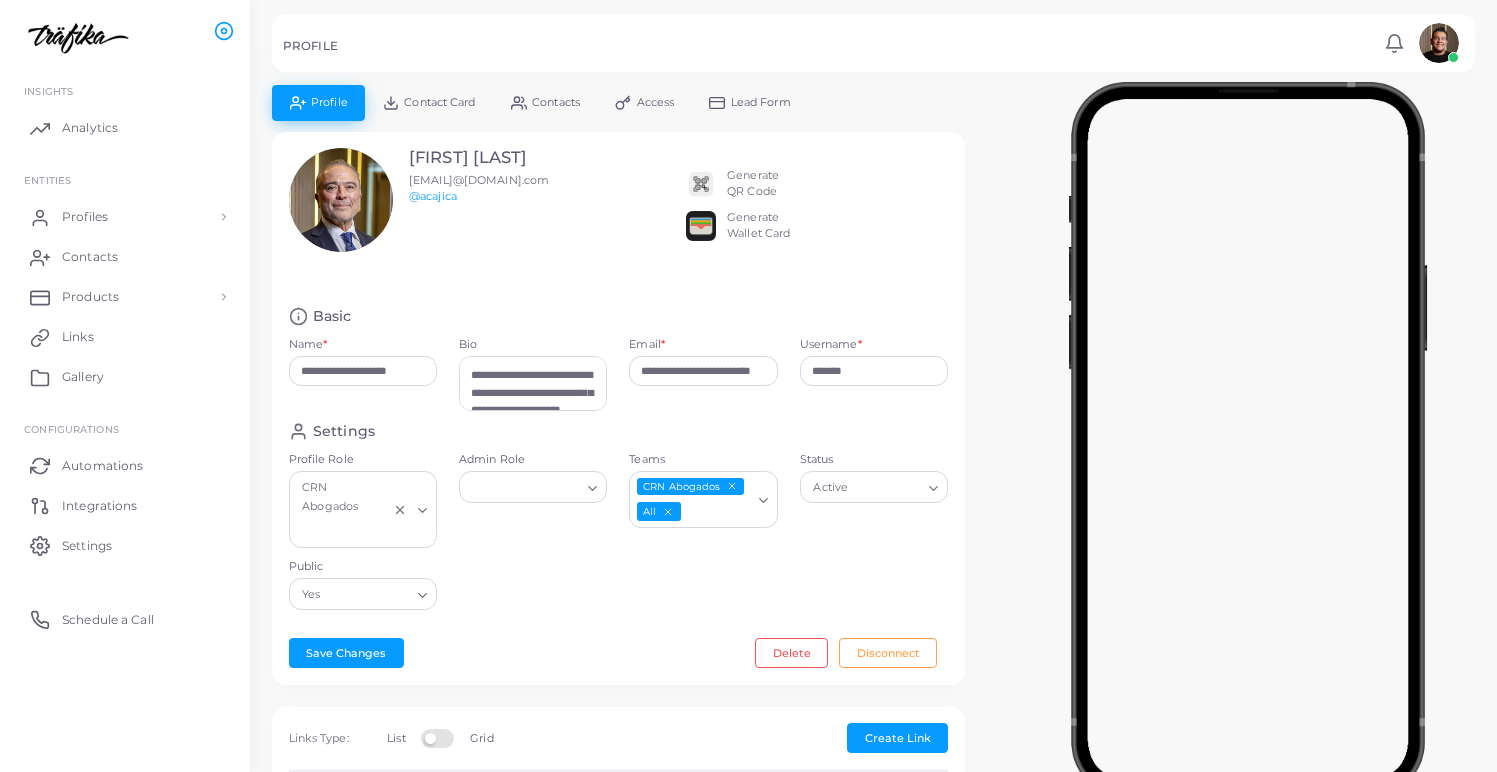 click on "Generate  QR Code" at bounding box center (753, 184) 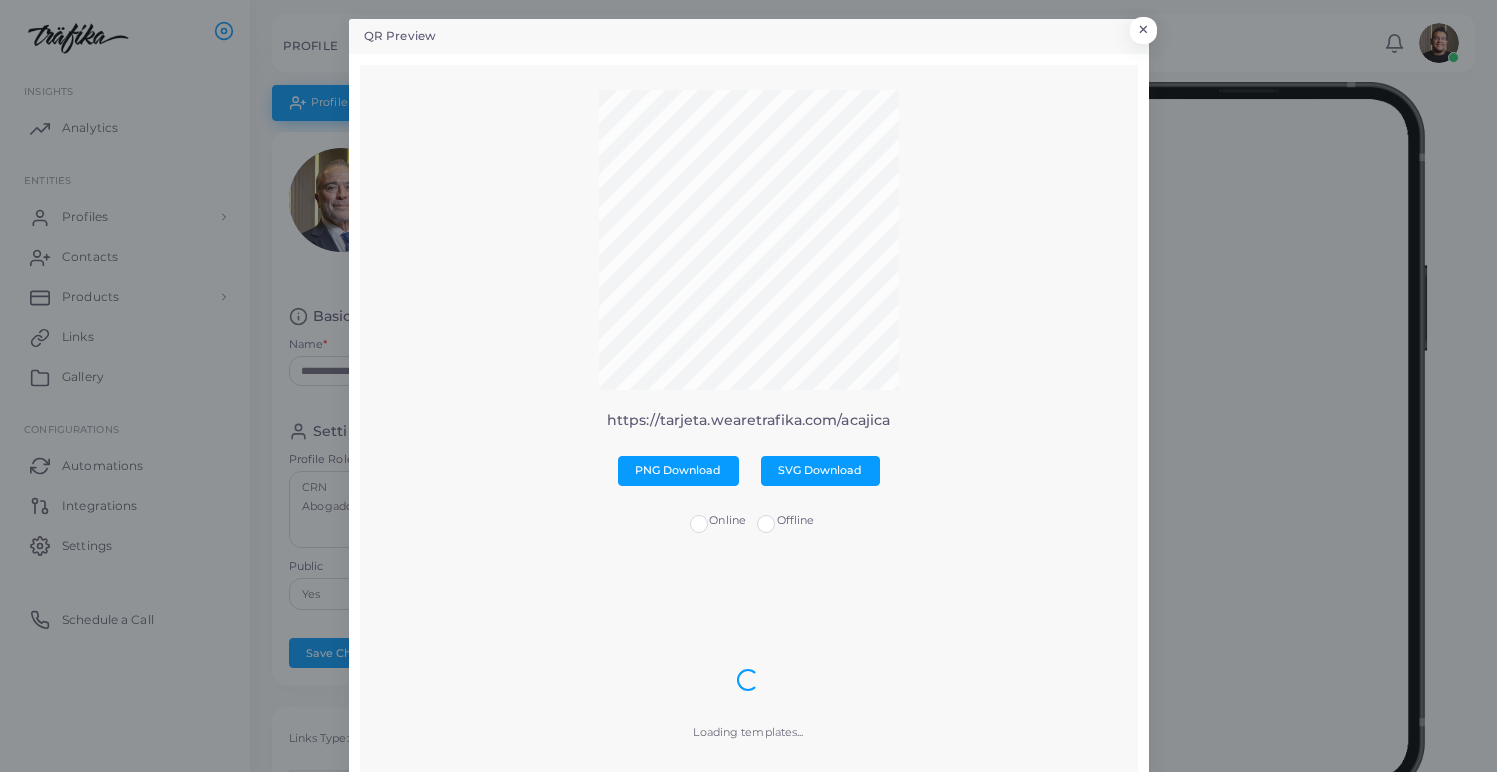 scroll, scrollTop: 0, scrollLeft: 0, axis: both 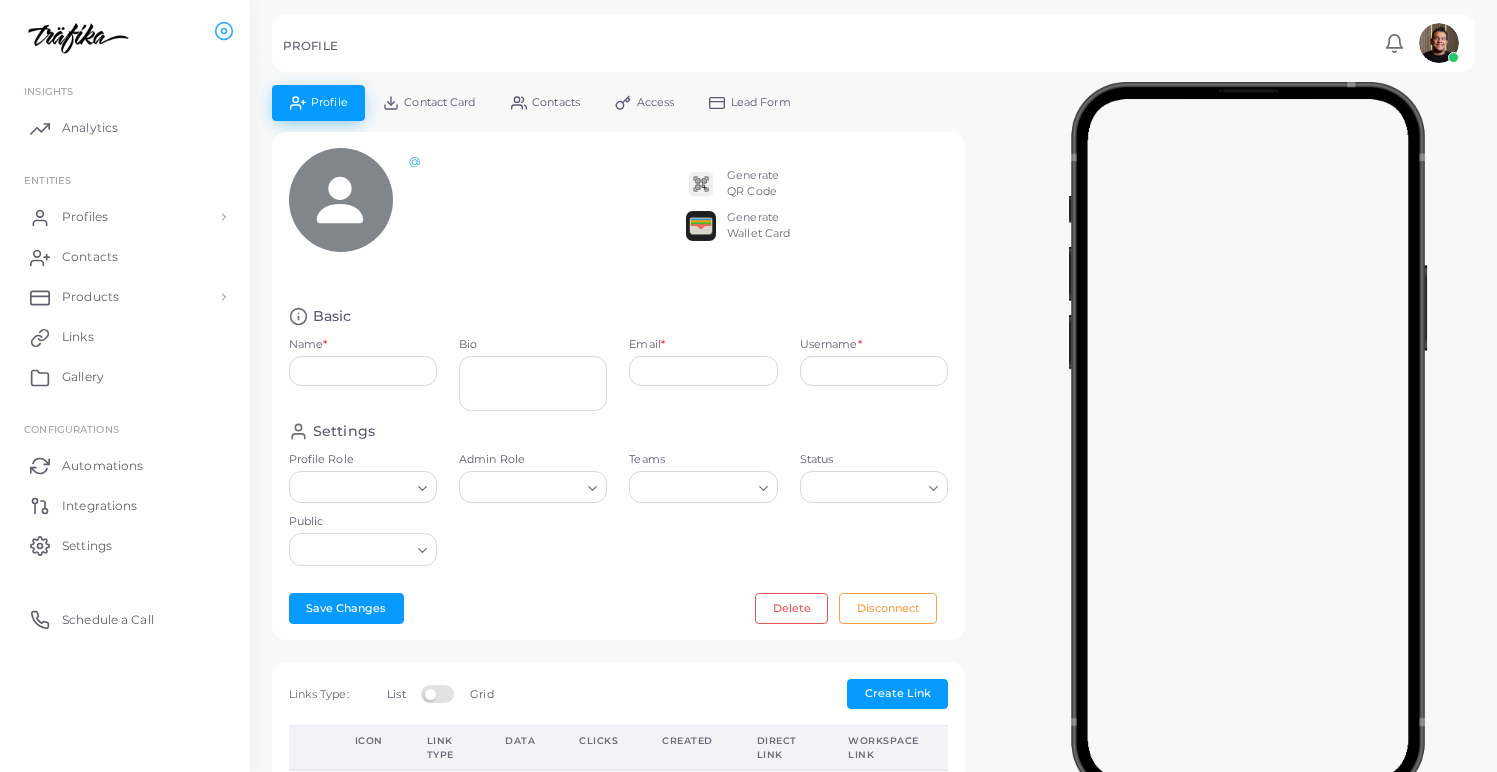 type on "**********" 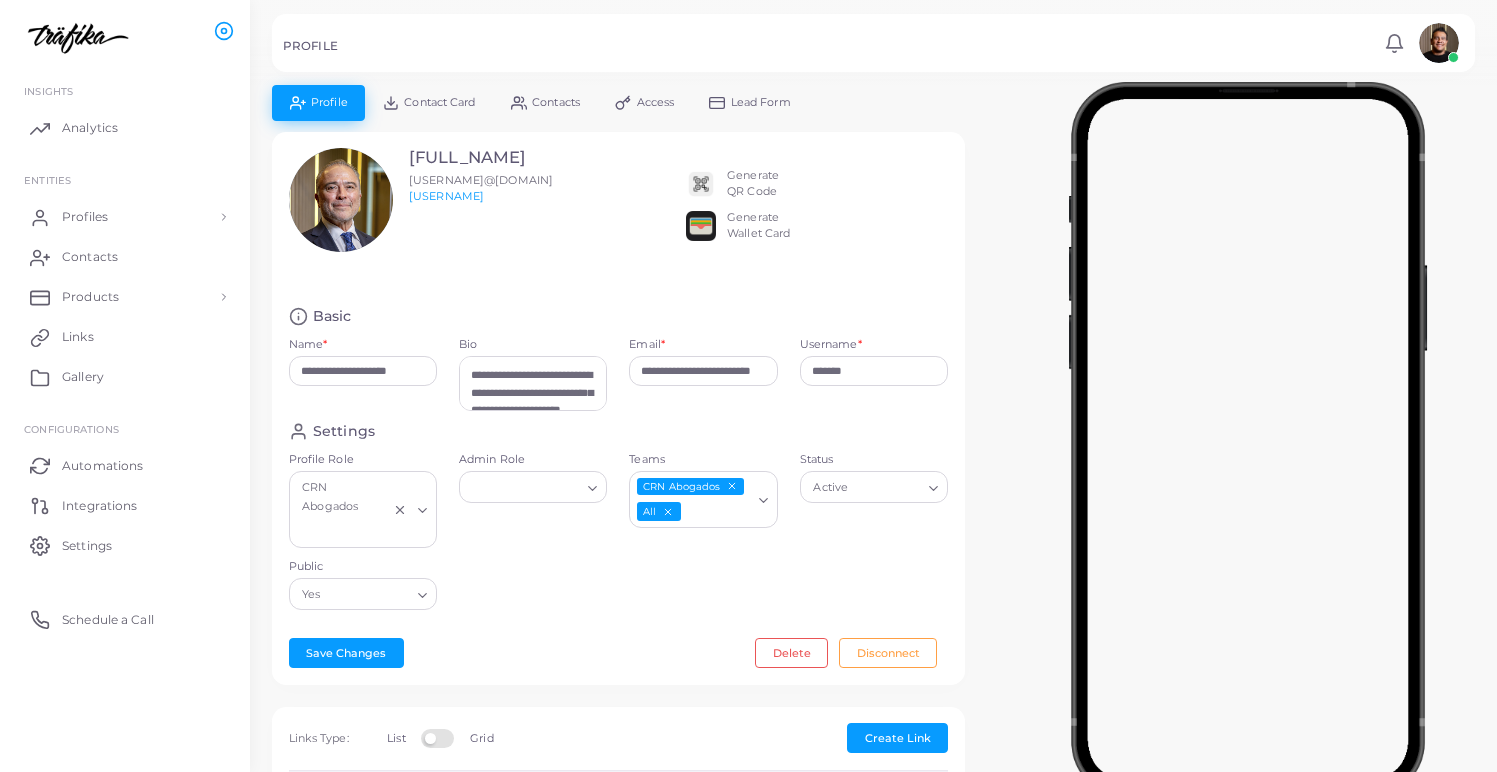 click on "Generate  QR Code" at bounding box center [753, 184] 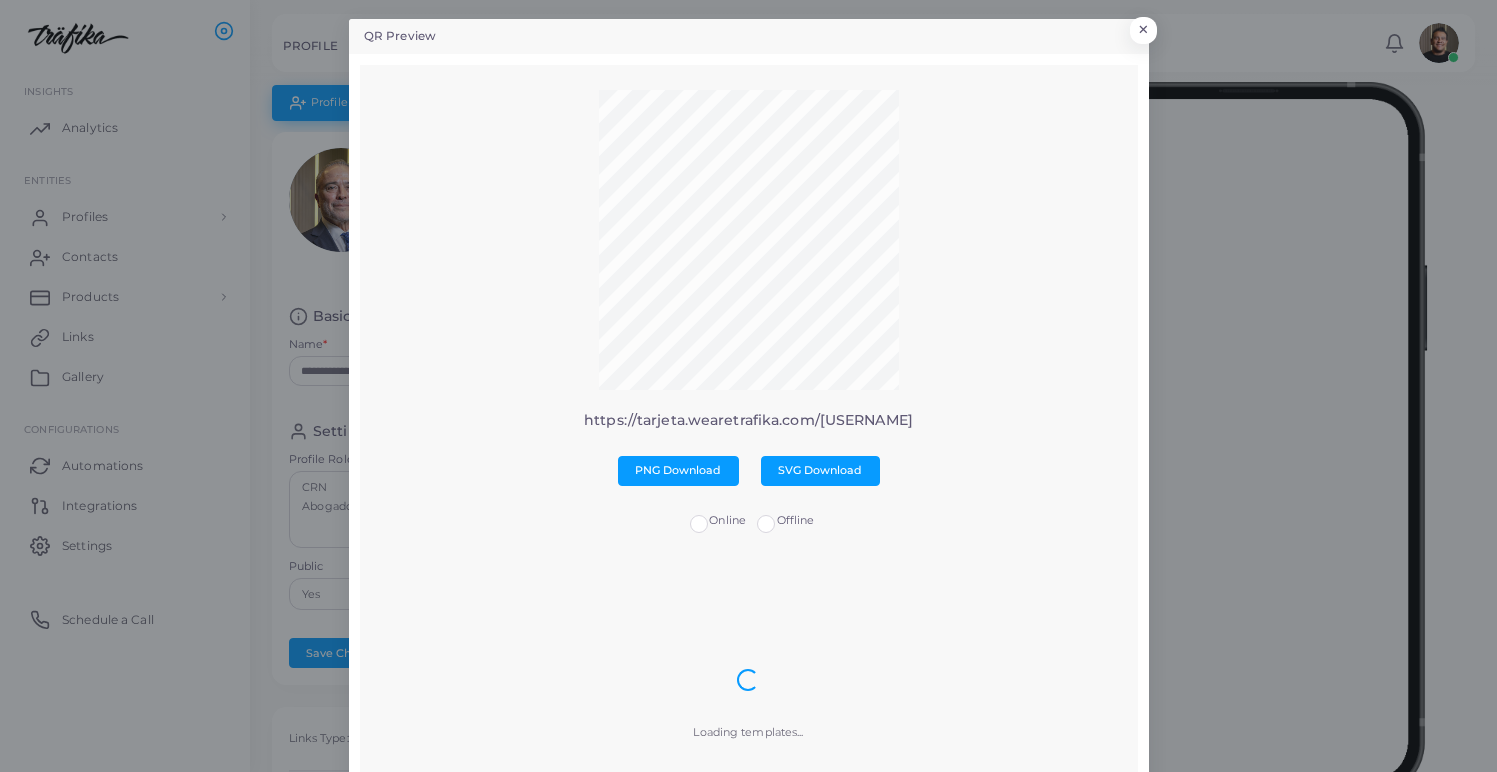 scroll, scrollTop: 0, scrollLeft: 0, axis: both 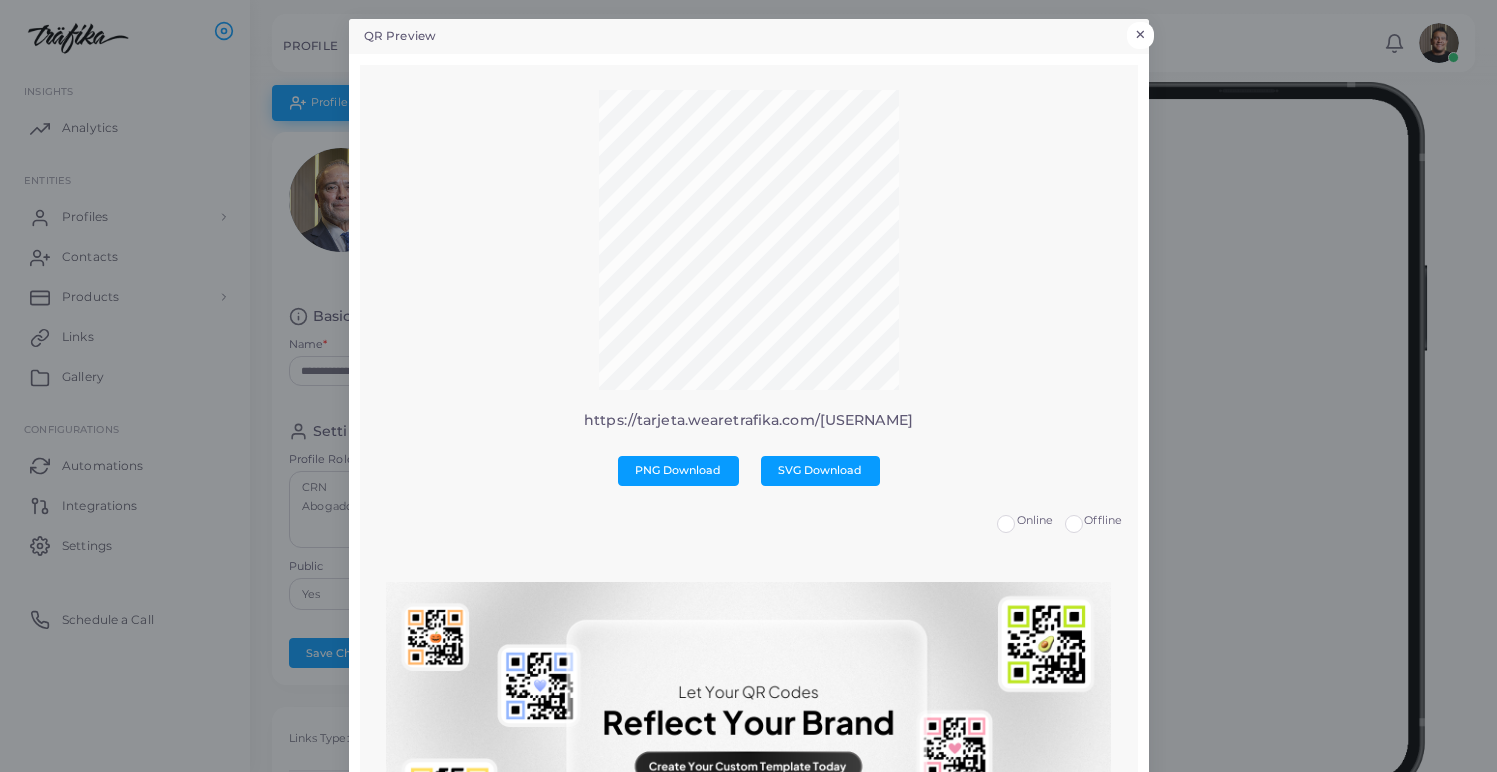 click on "×" at bounding box center (1140, 35) 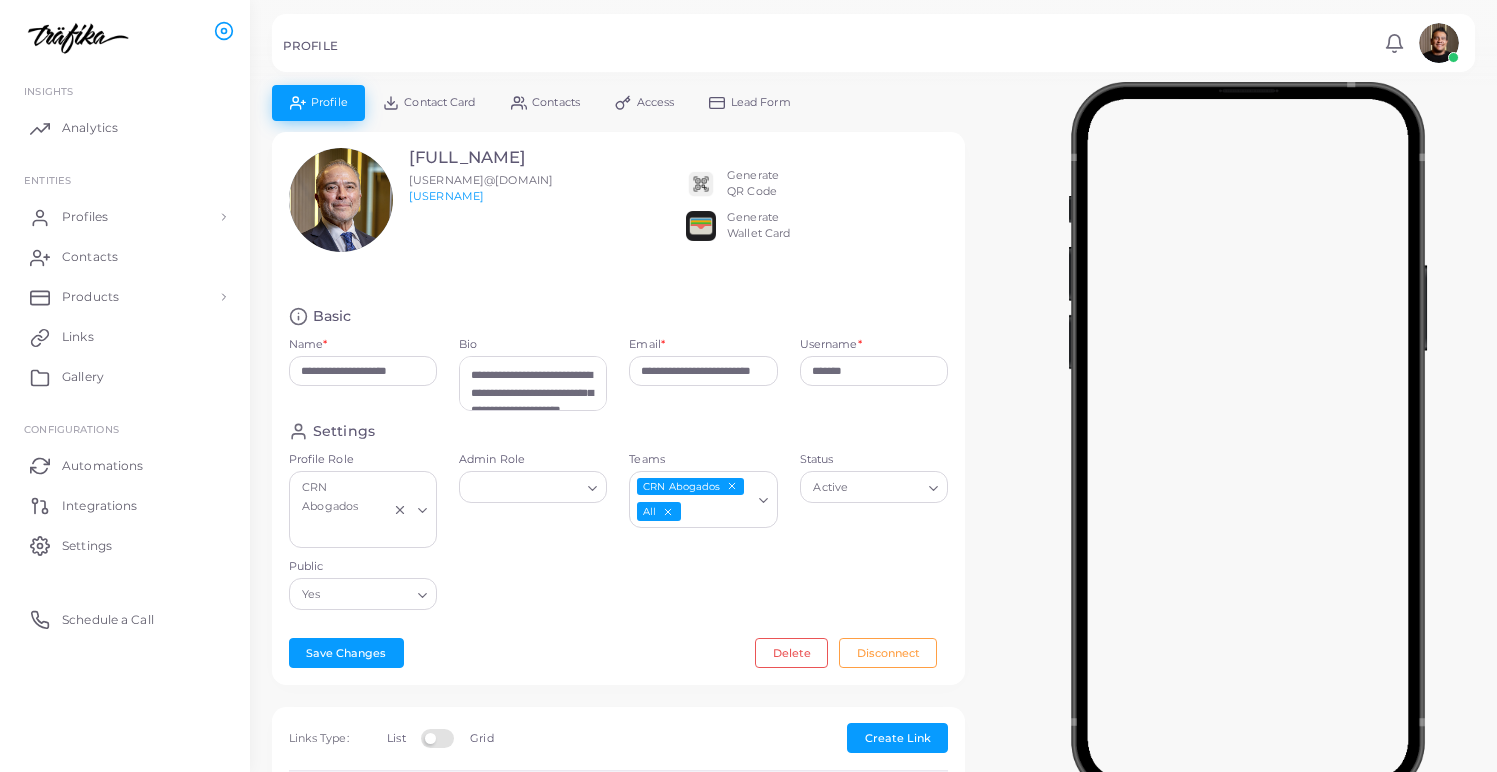 click at bounding box center (1439, 43) 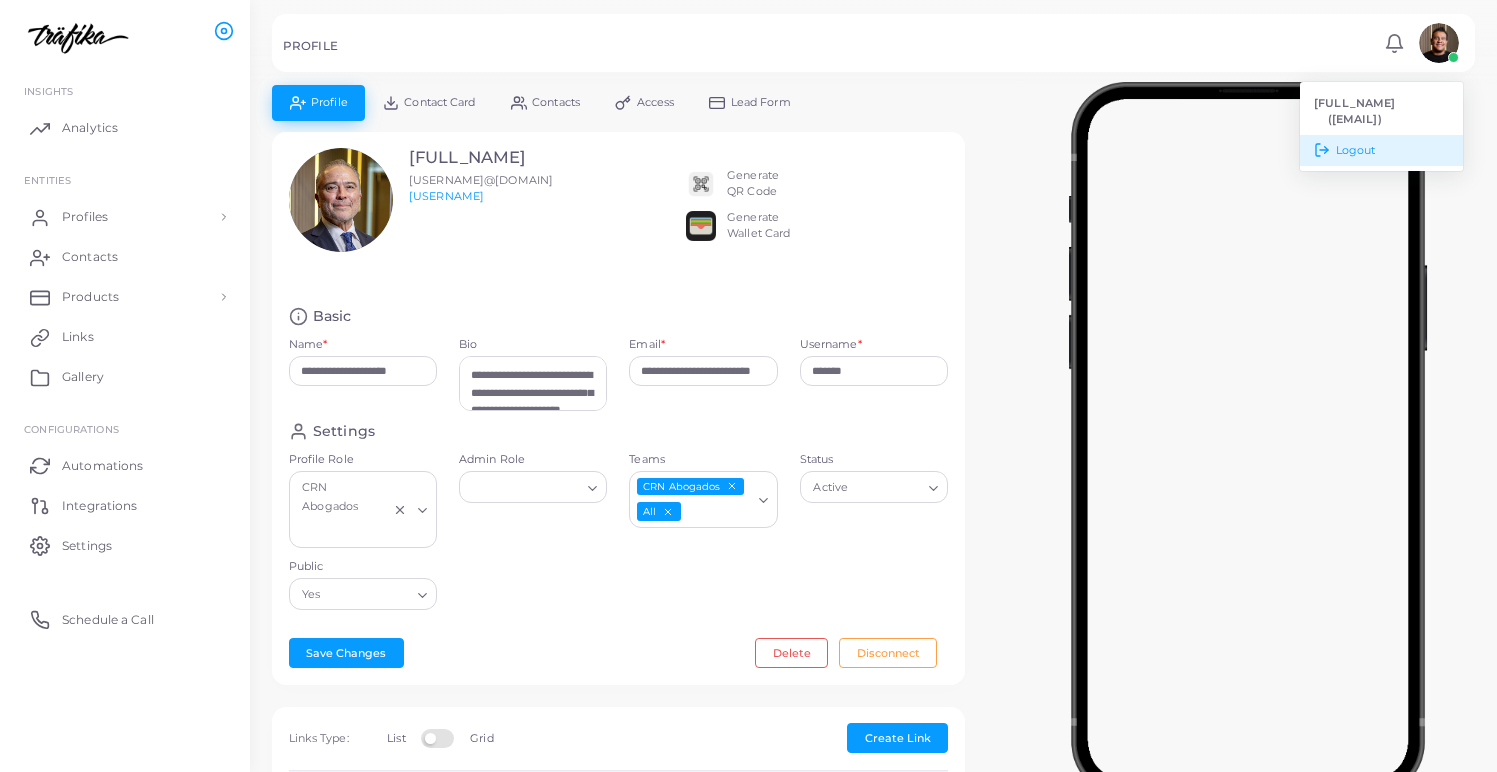 click on "Logout" at bounding box center (1381, 150) 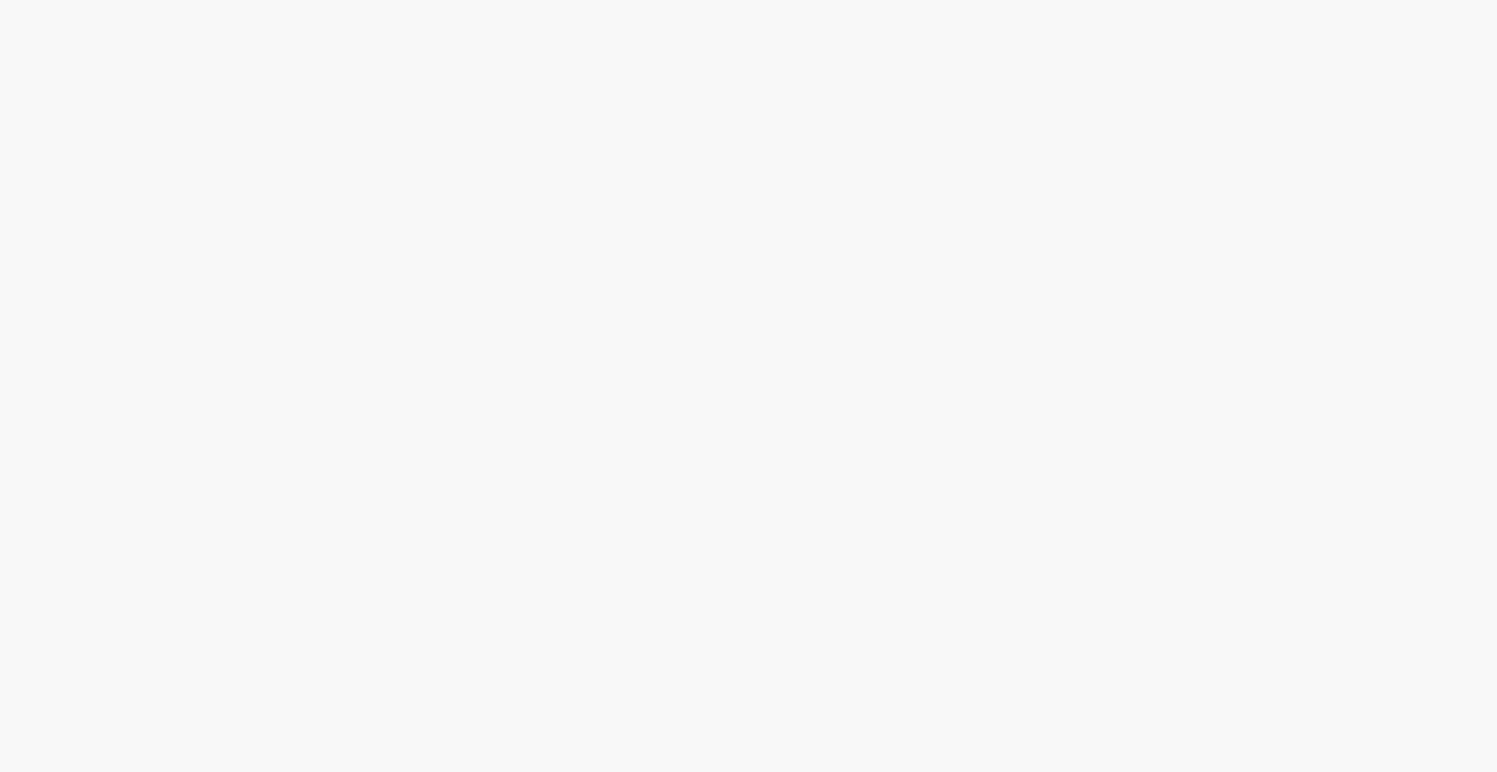 scroll, scrollTop: 0, scrollLeft: 0, axis: both 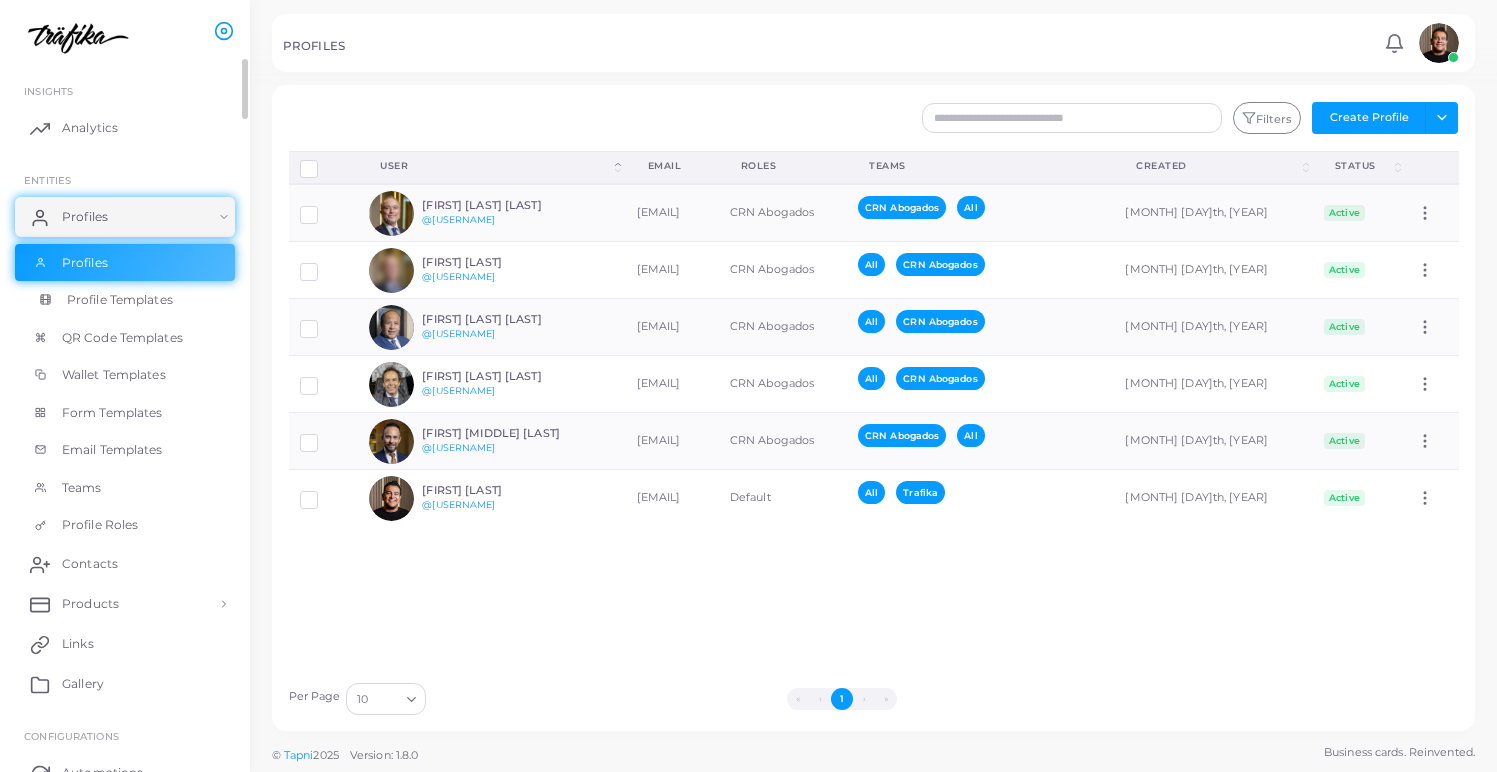 click on "Profile Templates" at bounding box center [120, 300] 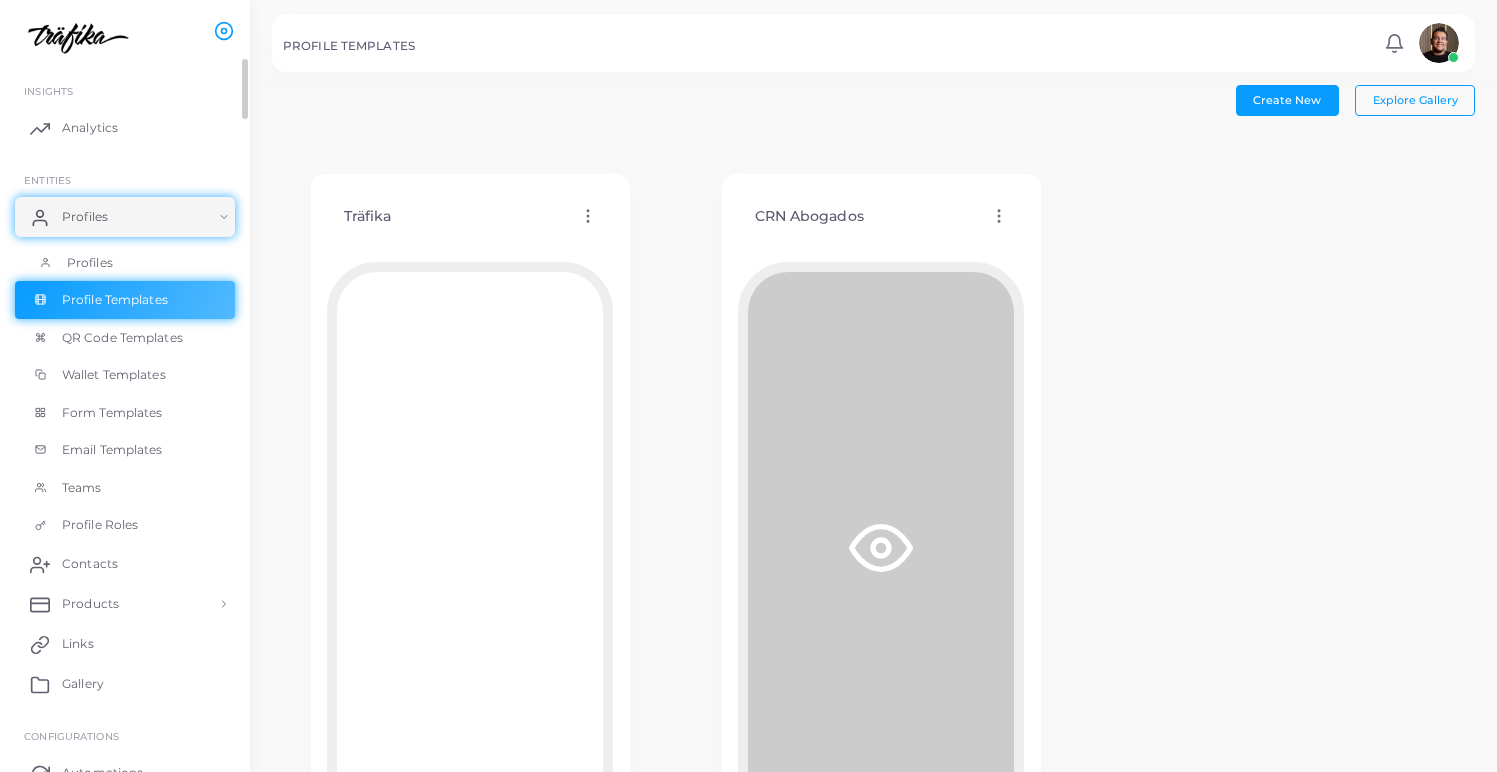 click on "Profiles" at bounding box center [125, 263] 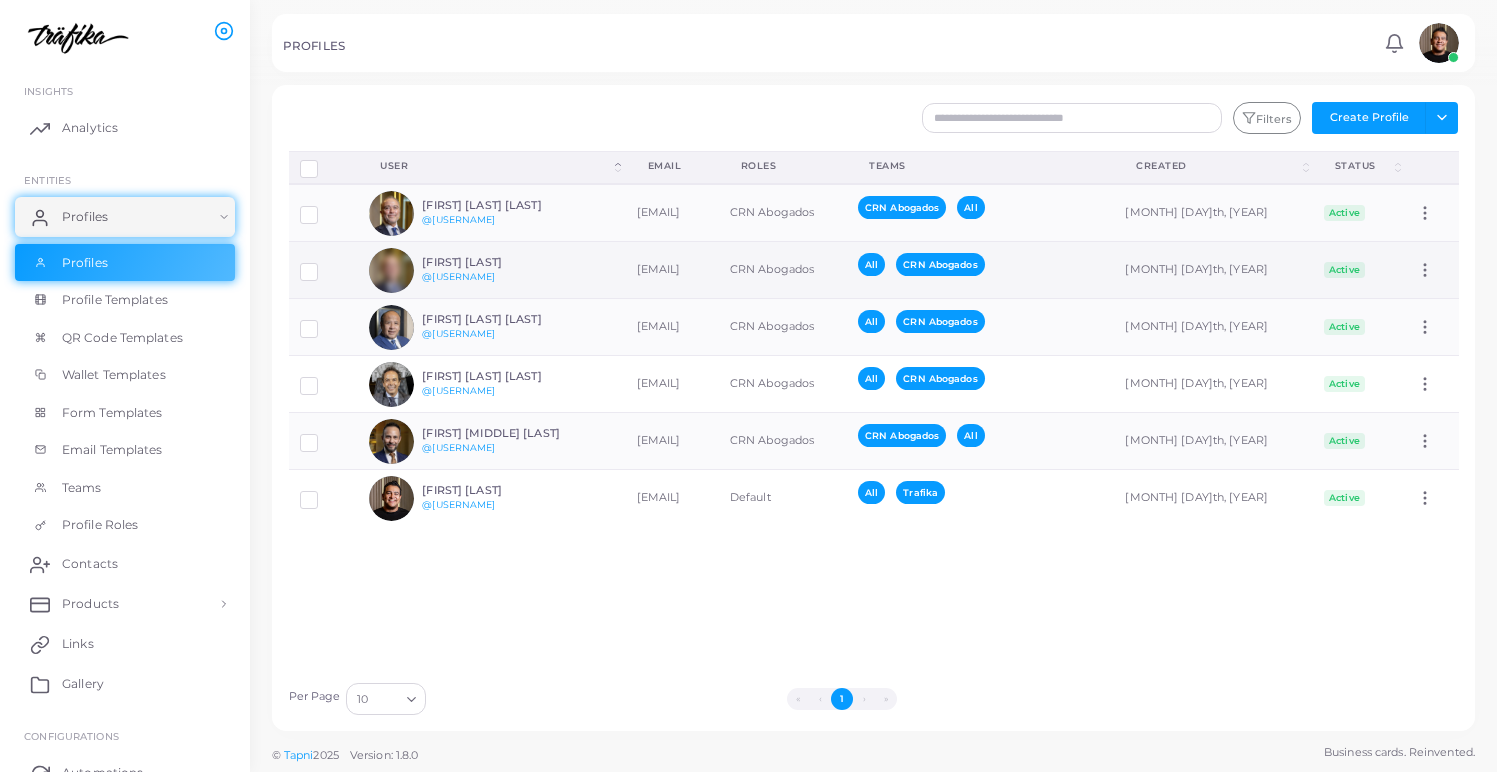 click on "[EMAIL]" at bounding box center (672, 270) 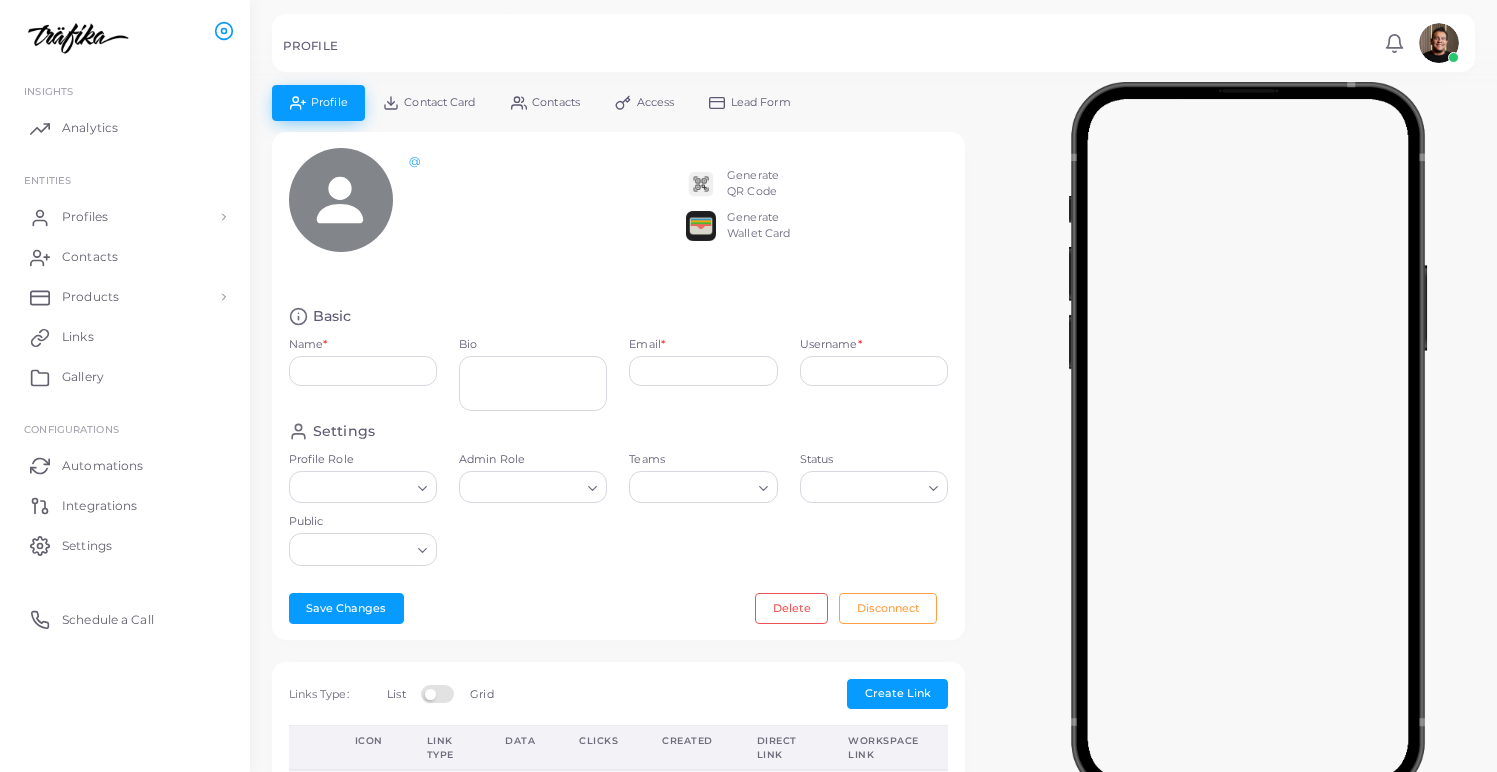 type on "**********" 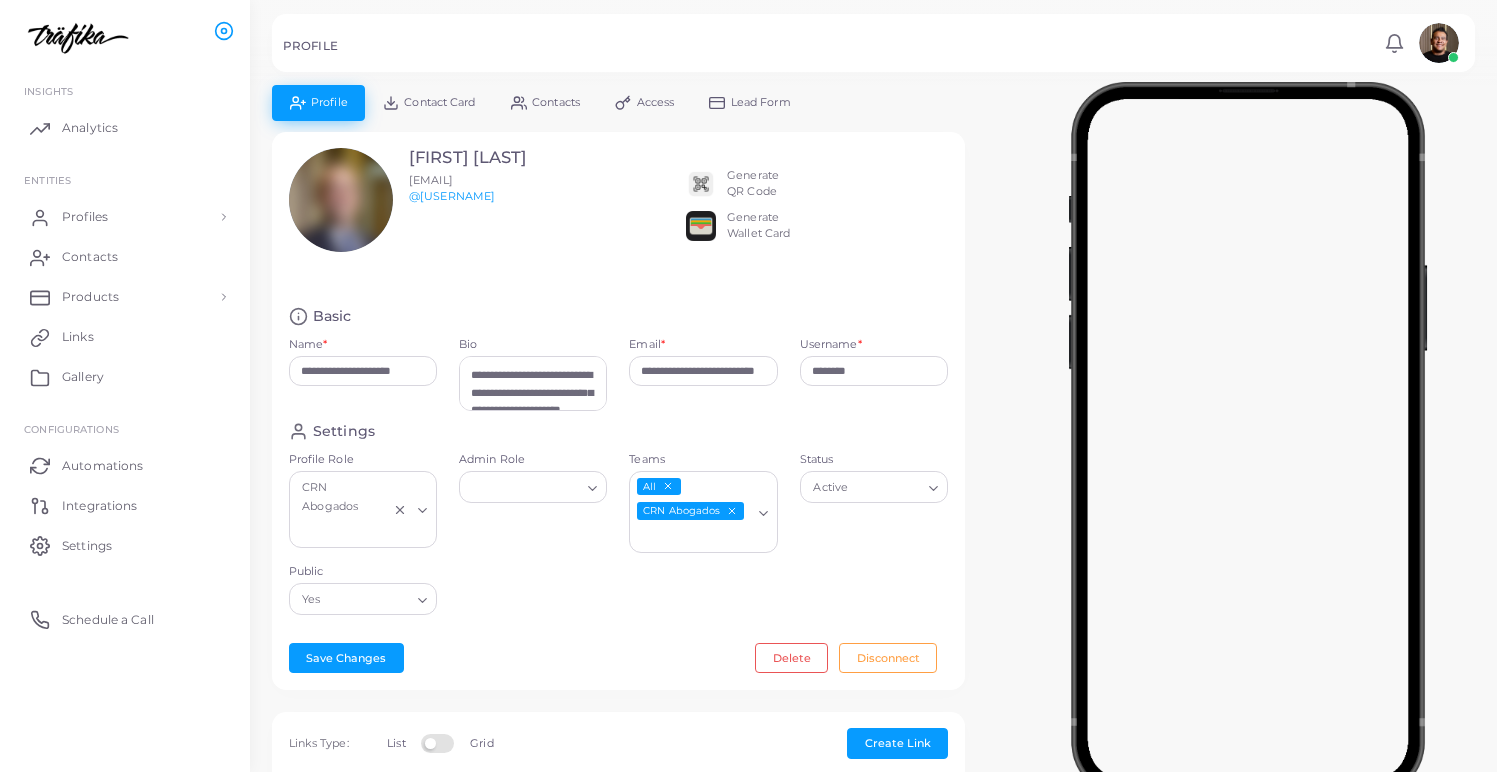 click on "Generate  QR Code" at bounding box center (753, 184) 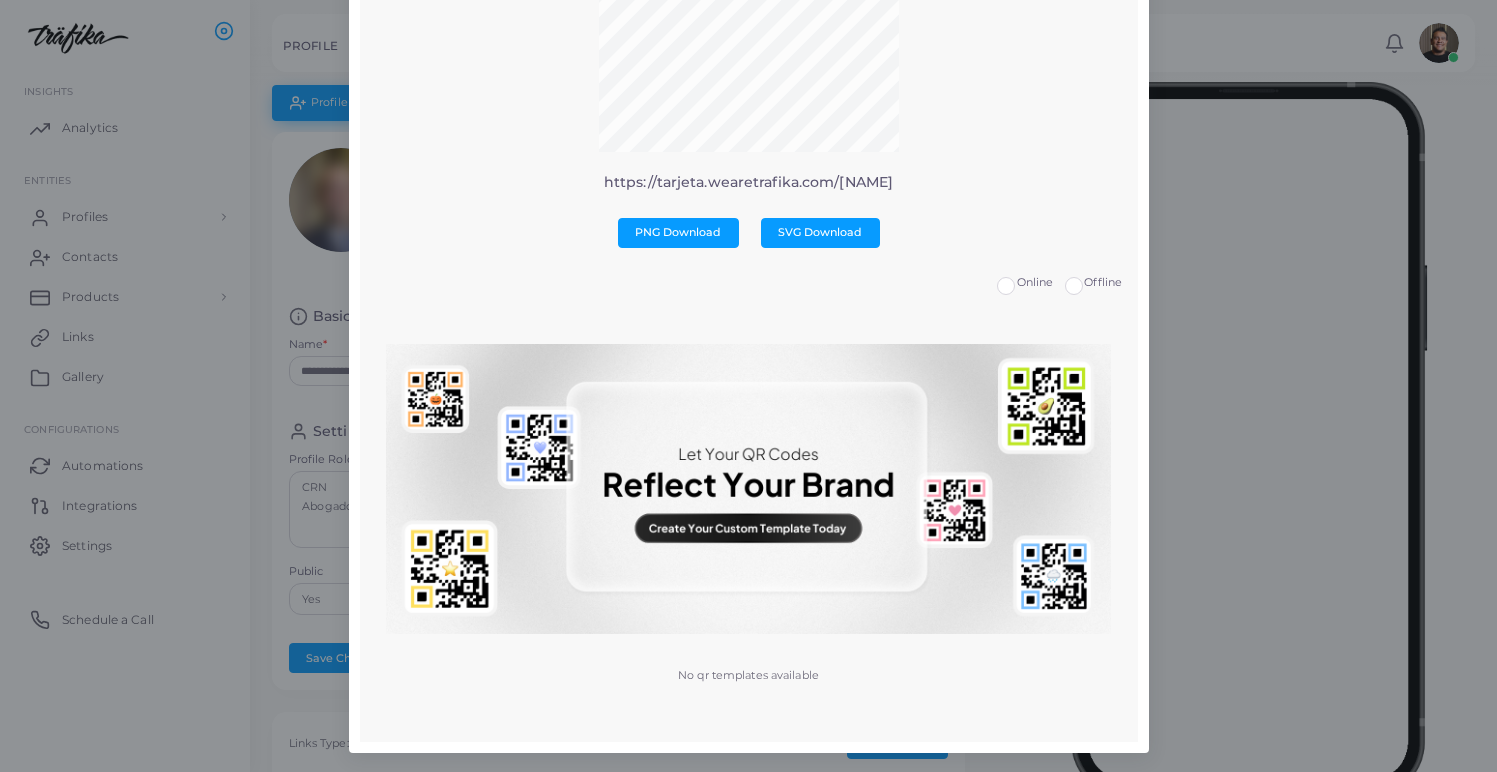 scroll, scrollTop: 0, scrollLeft: 0, axis: both 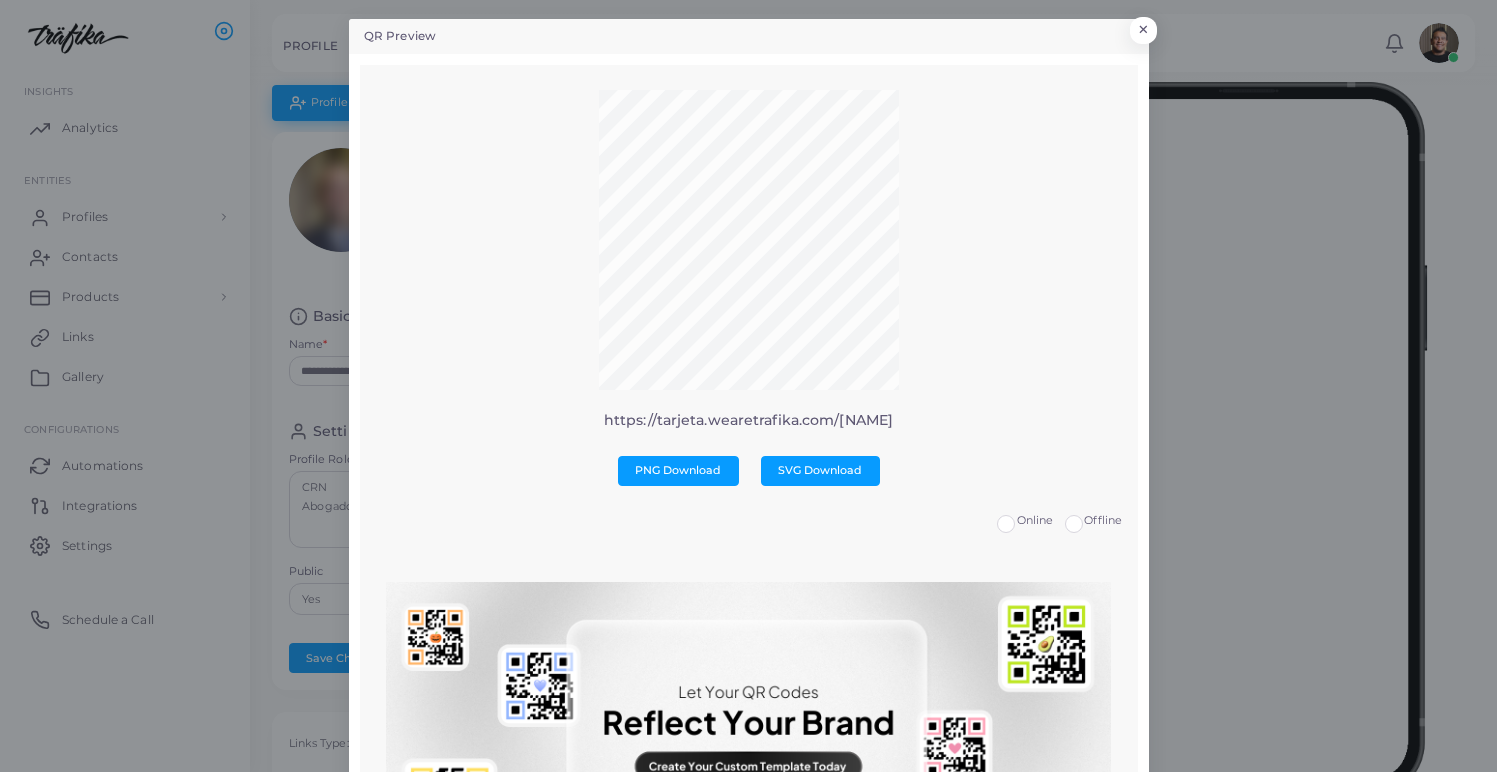 drag, startPoint x: 895, startPoint y: 420, endPoint x: 627, endPoint y: 405, distance: 268.41943 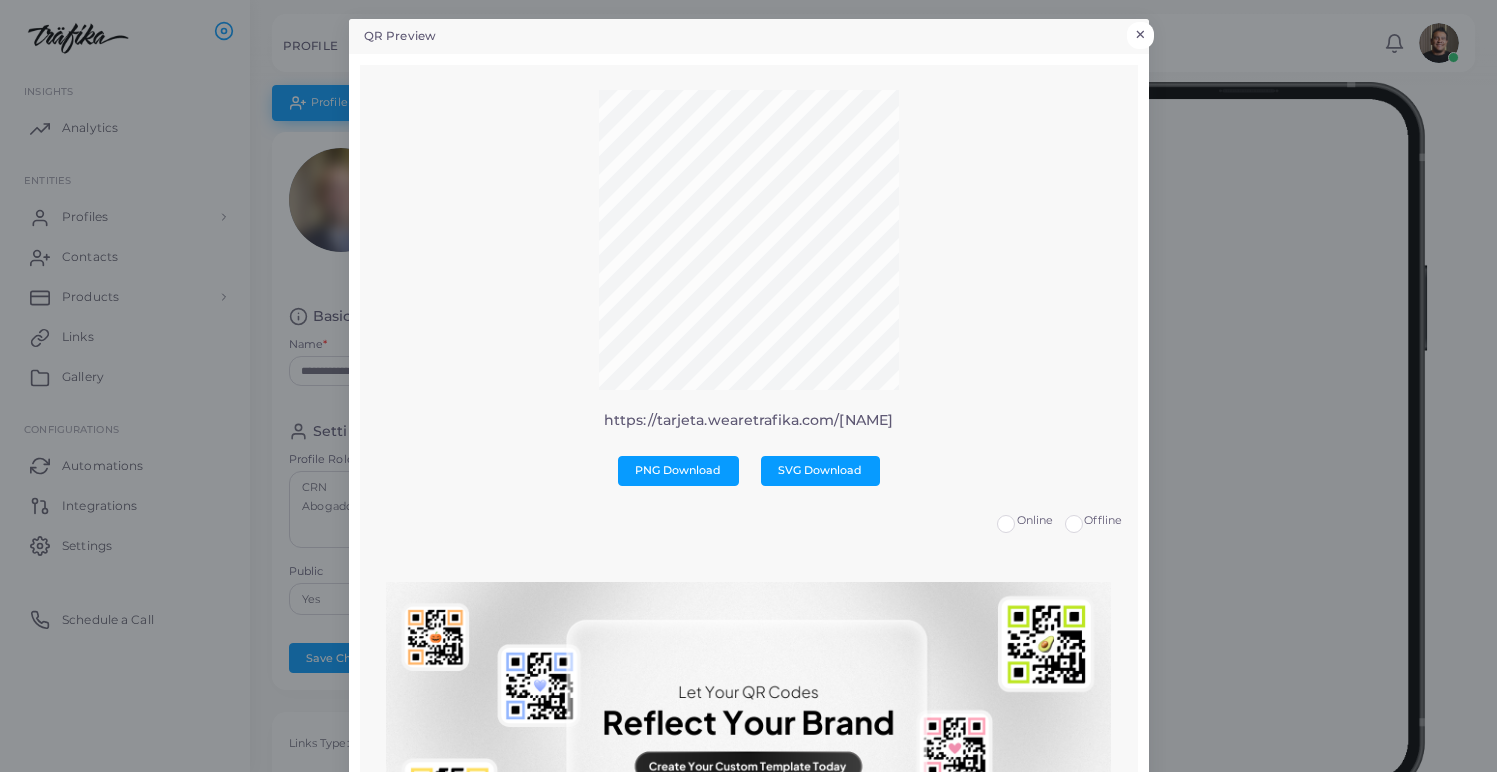 click on "×" at bounding box center (1140, 35) 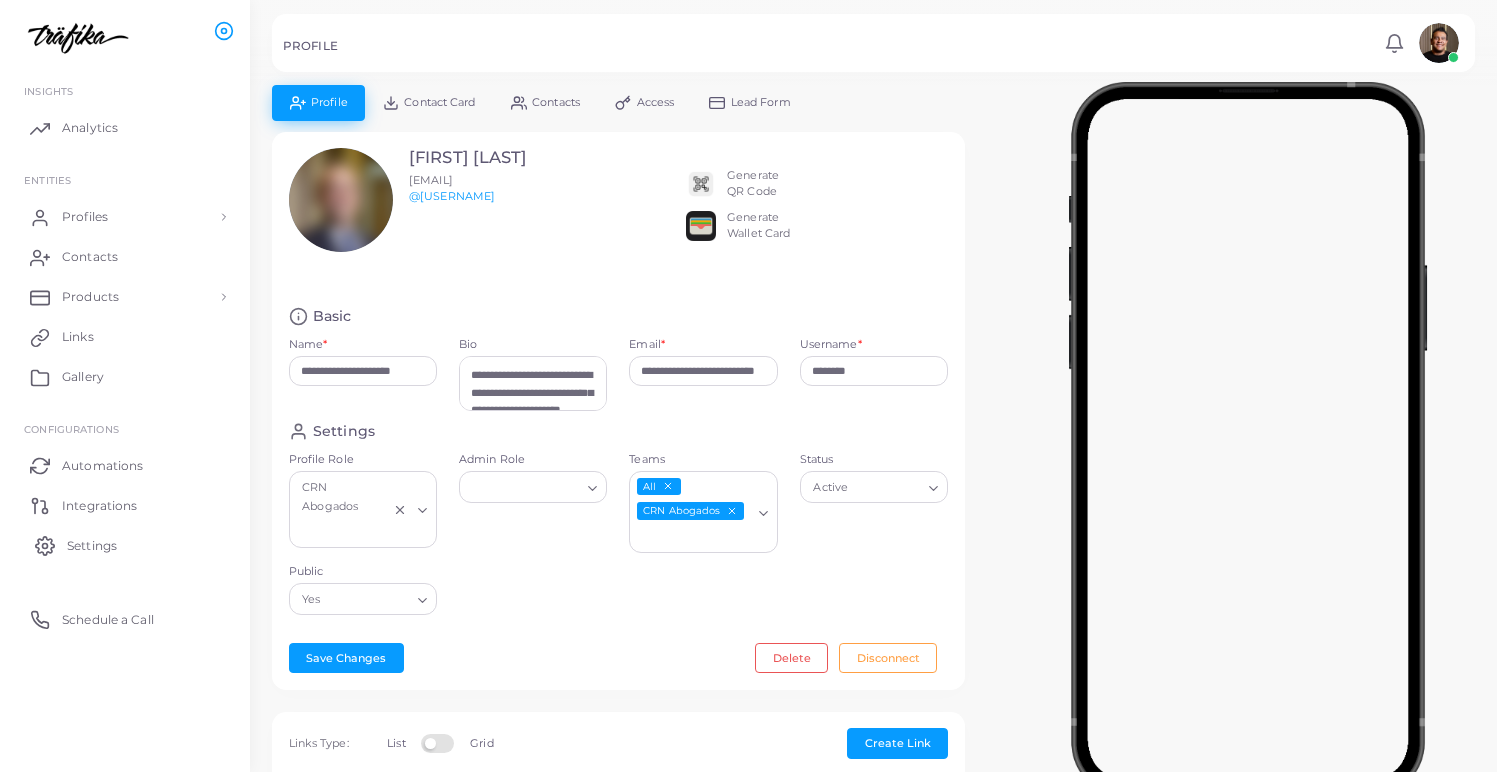 click on "Settings" at bounding box center (92, 546) 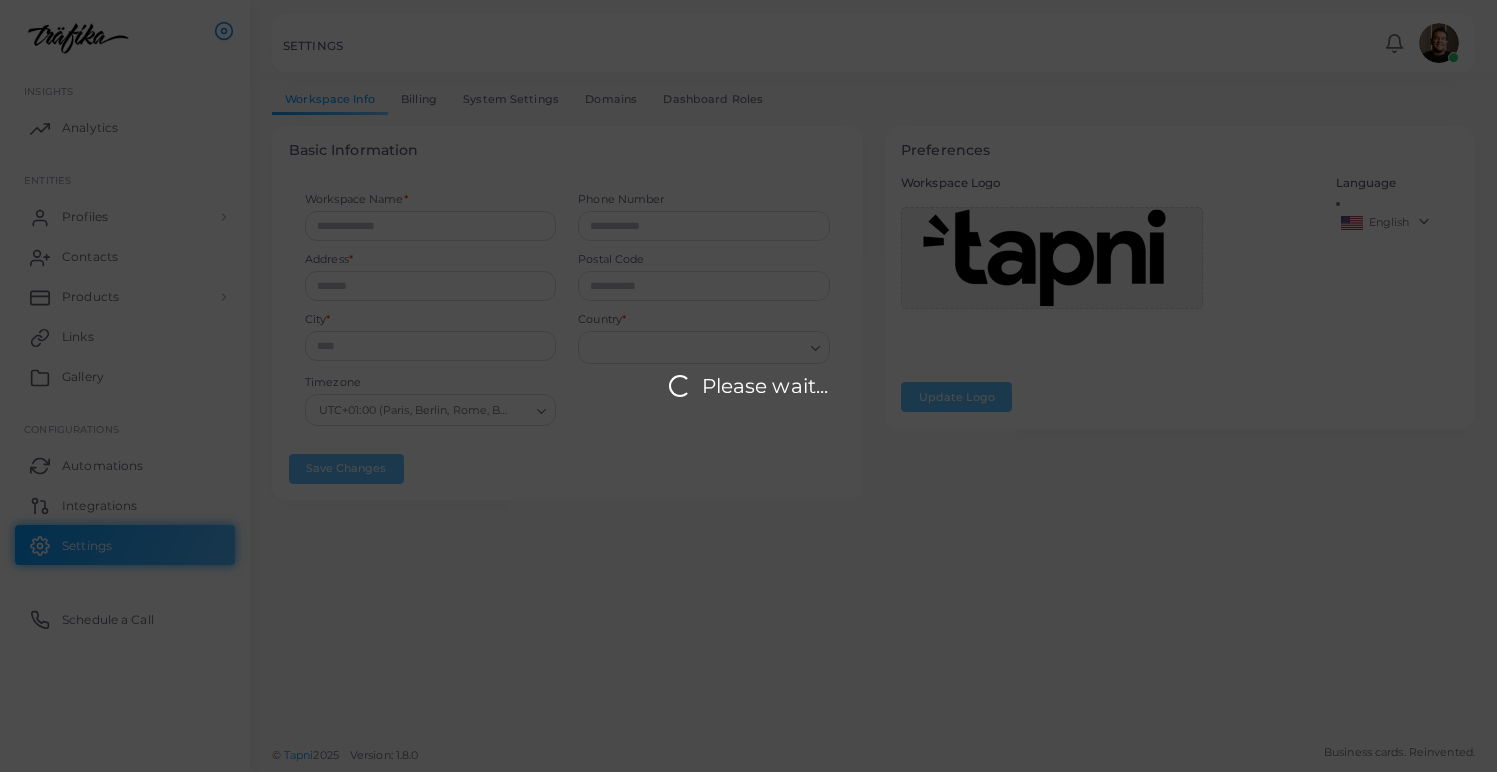 type on "*******" 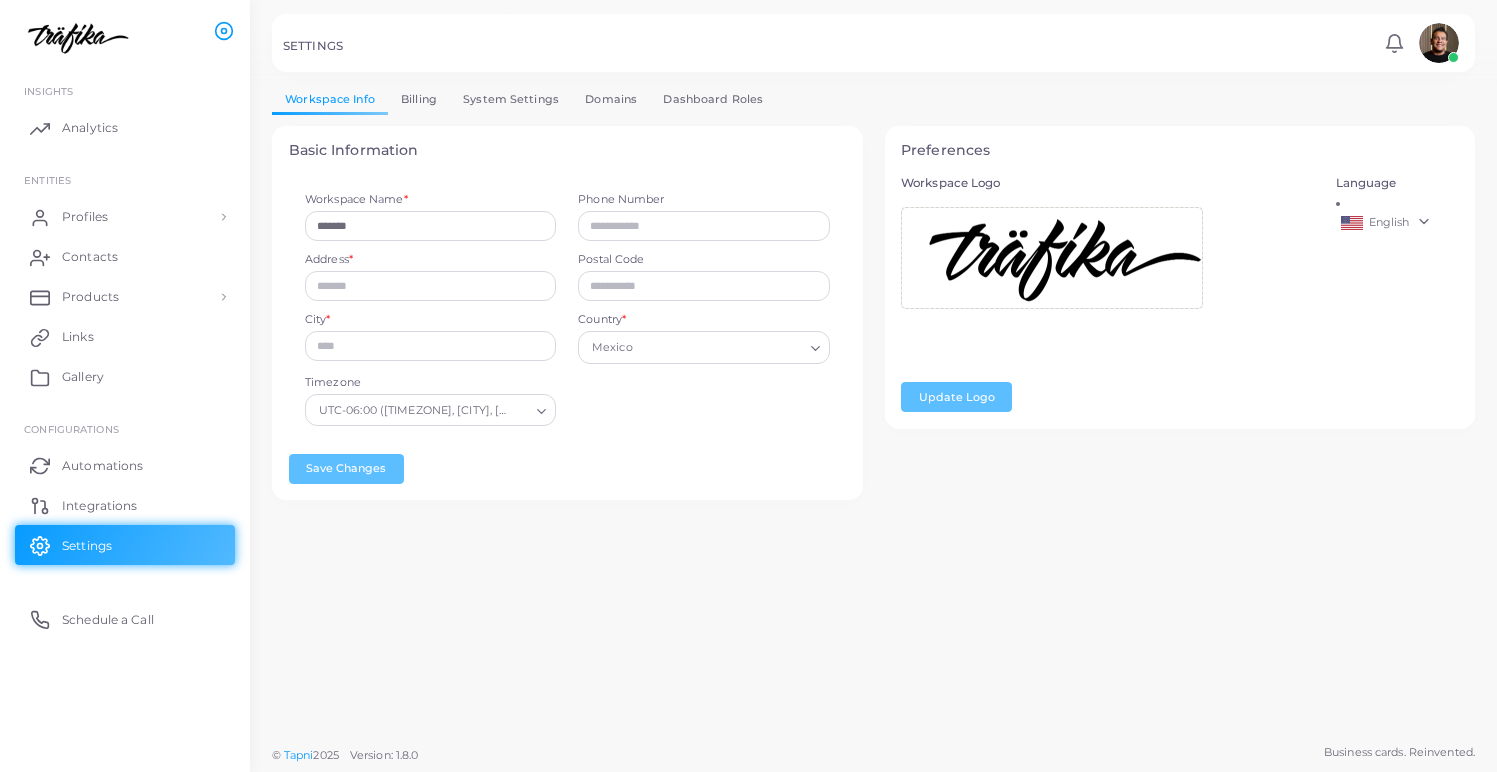 click on "Domains" at bounding box center (611, 99) 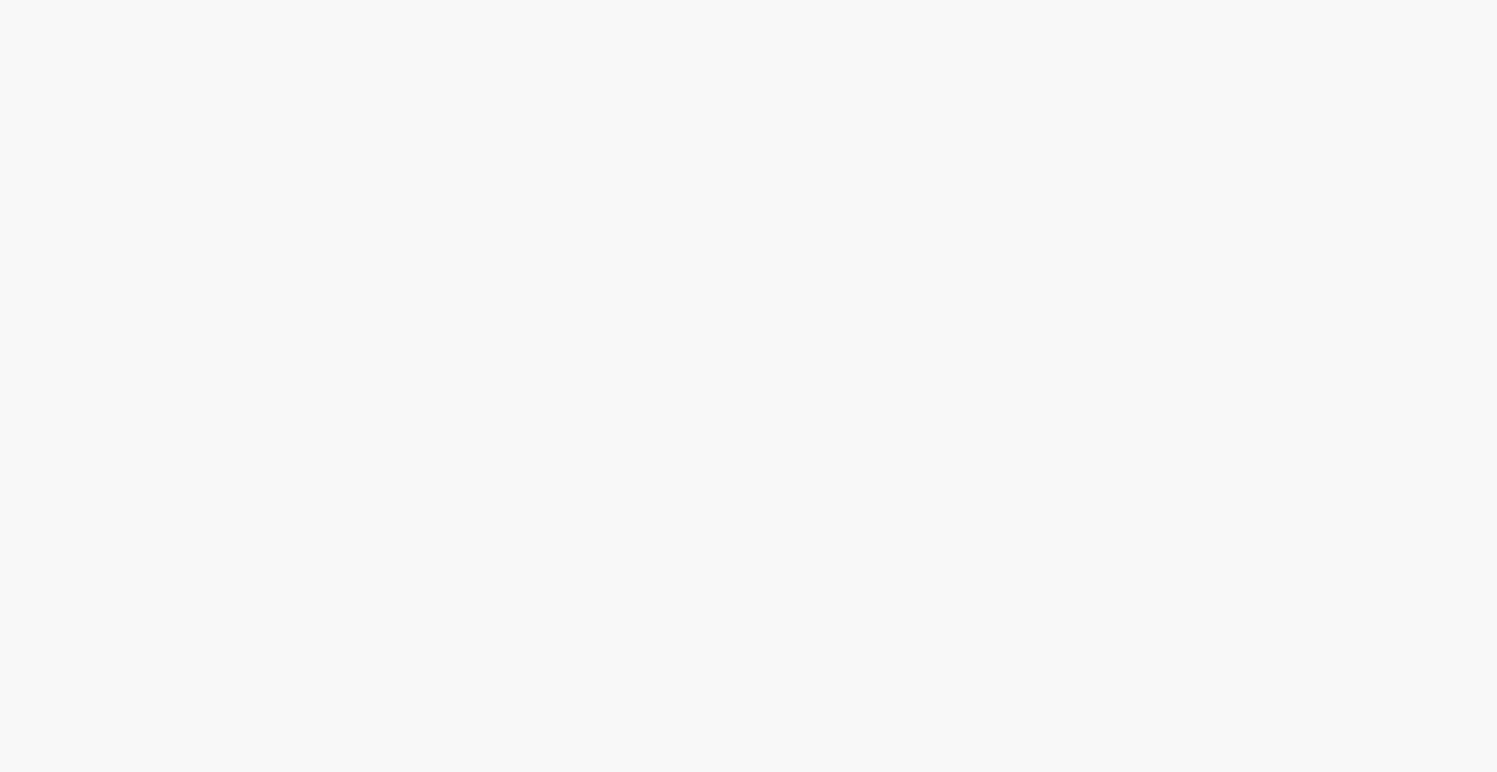scroll, scrollTop: 0, scrollLeft: 0, axis: both 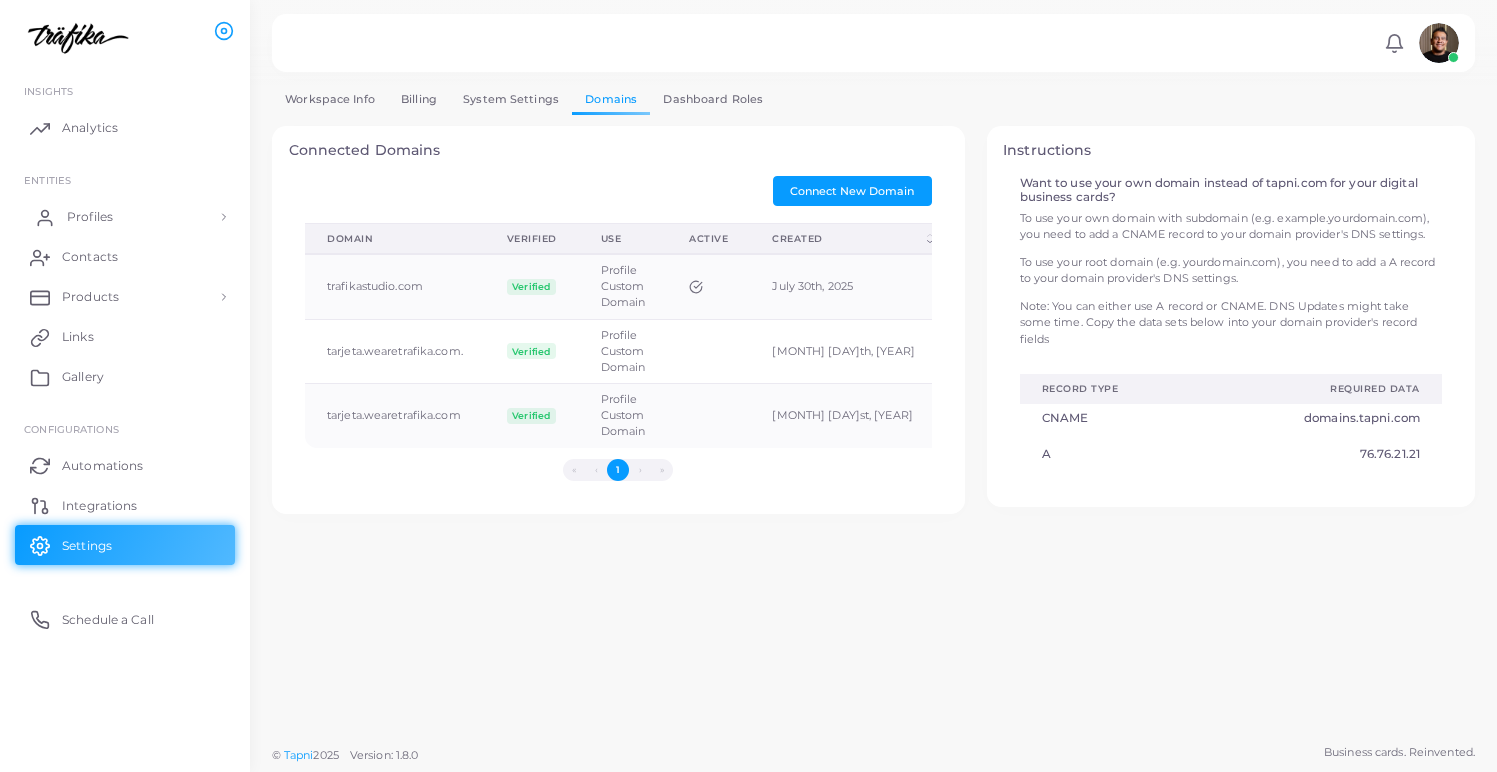 click on "Profiles" at bounding box center (90, 217) 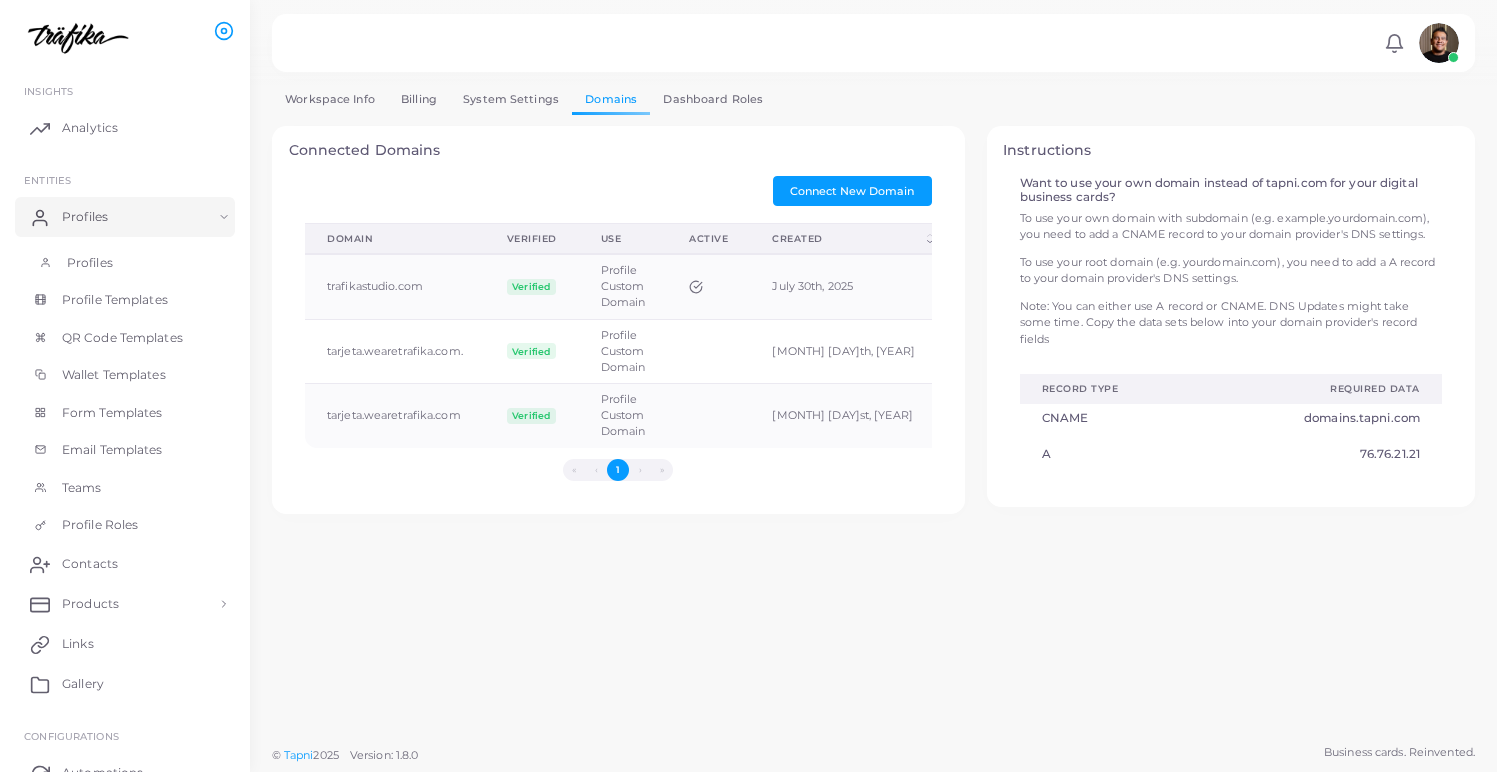 click on "Profiles" at bounding box center (90, 263) 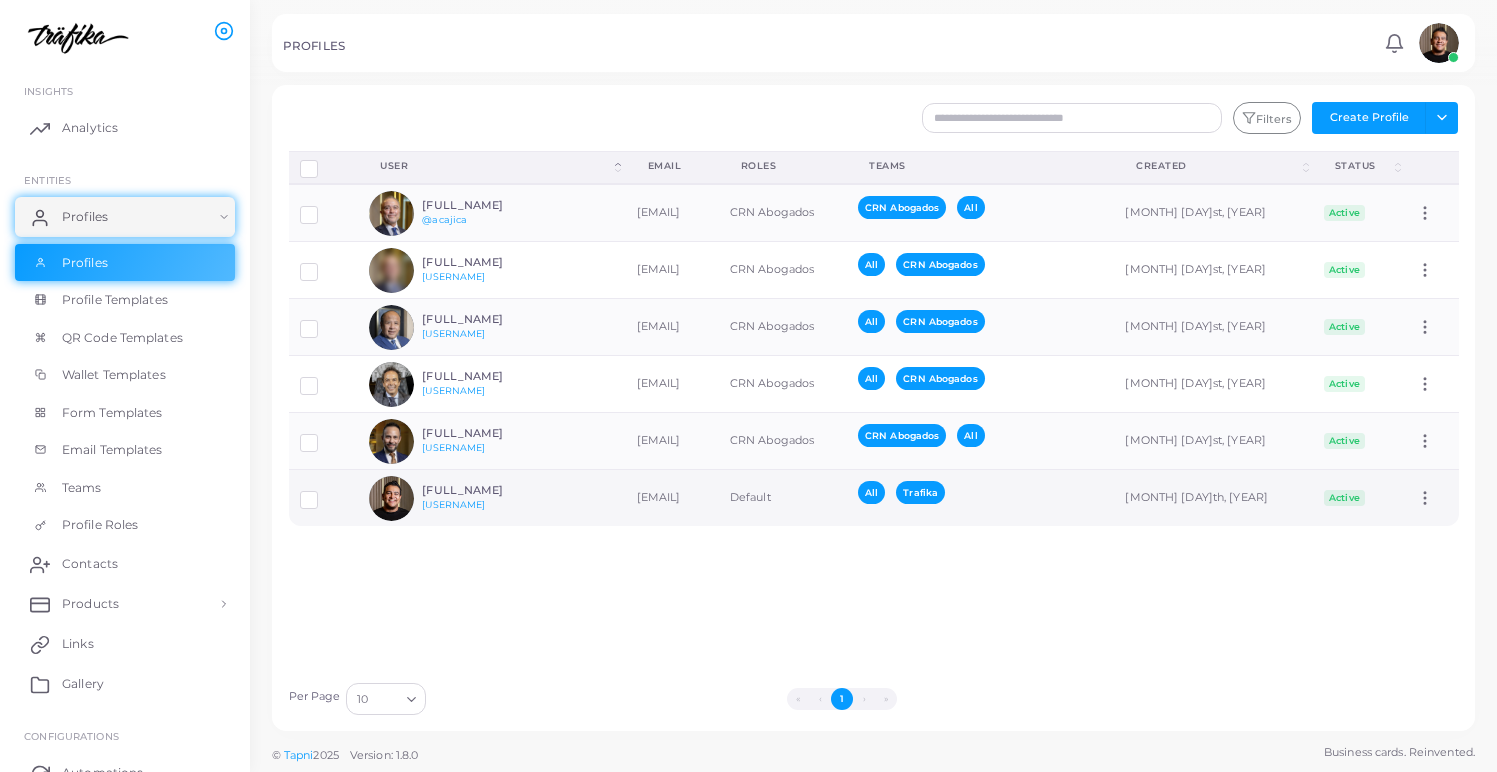 click on "Ramón Millán  @rmillan" at bounding box center [495, 498] 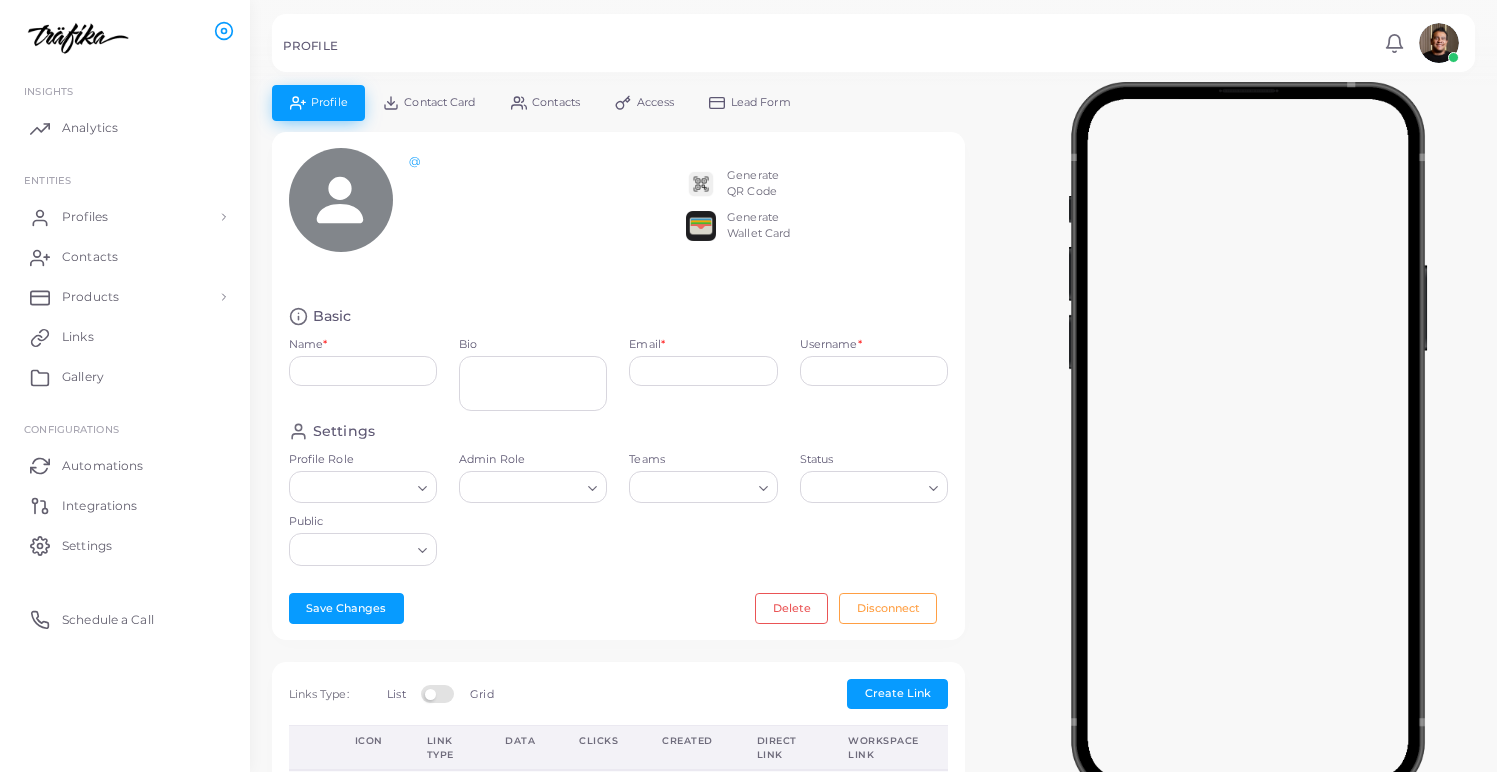 type on "**********" 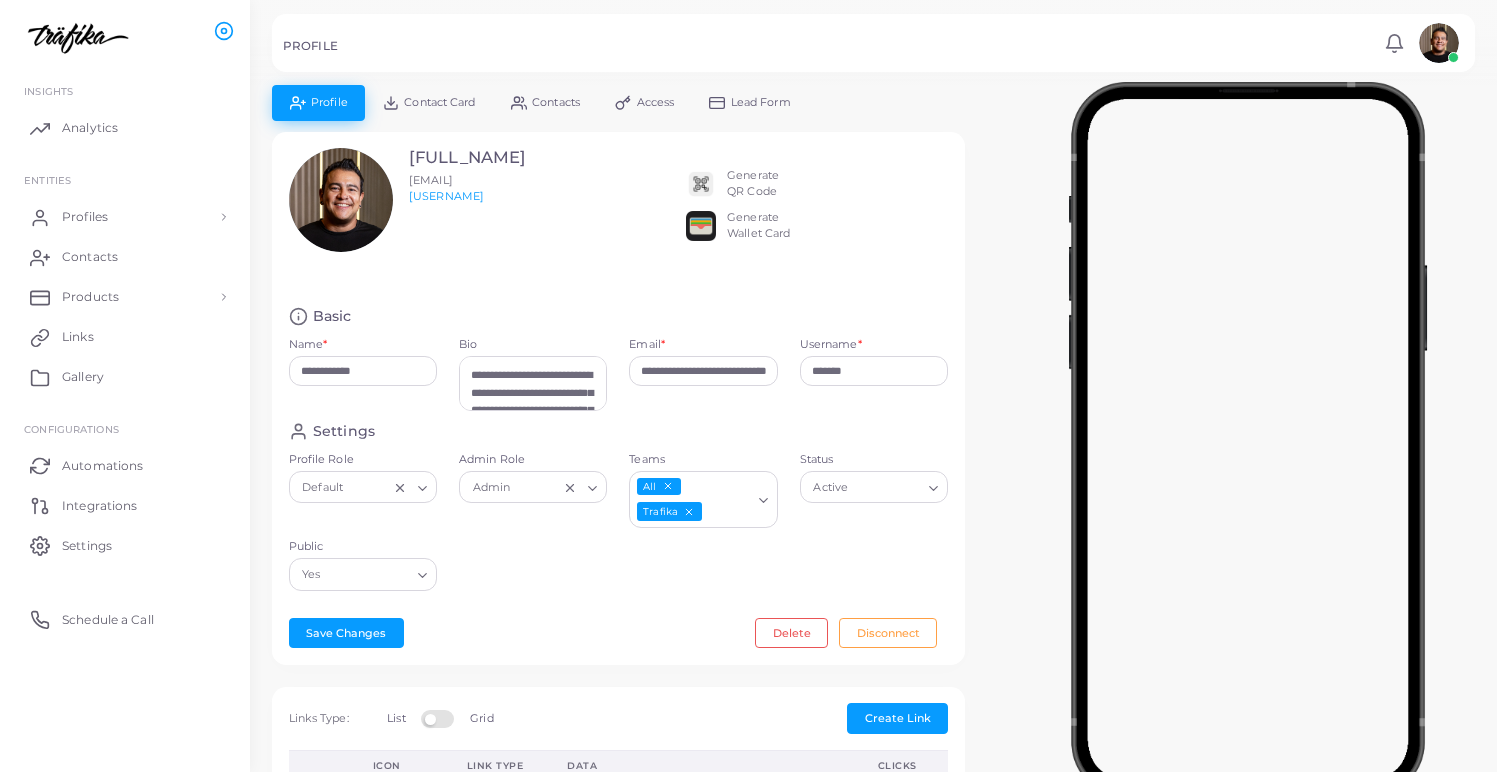 click on "Generate  QR Code" at bounding box center [753, 184] 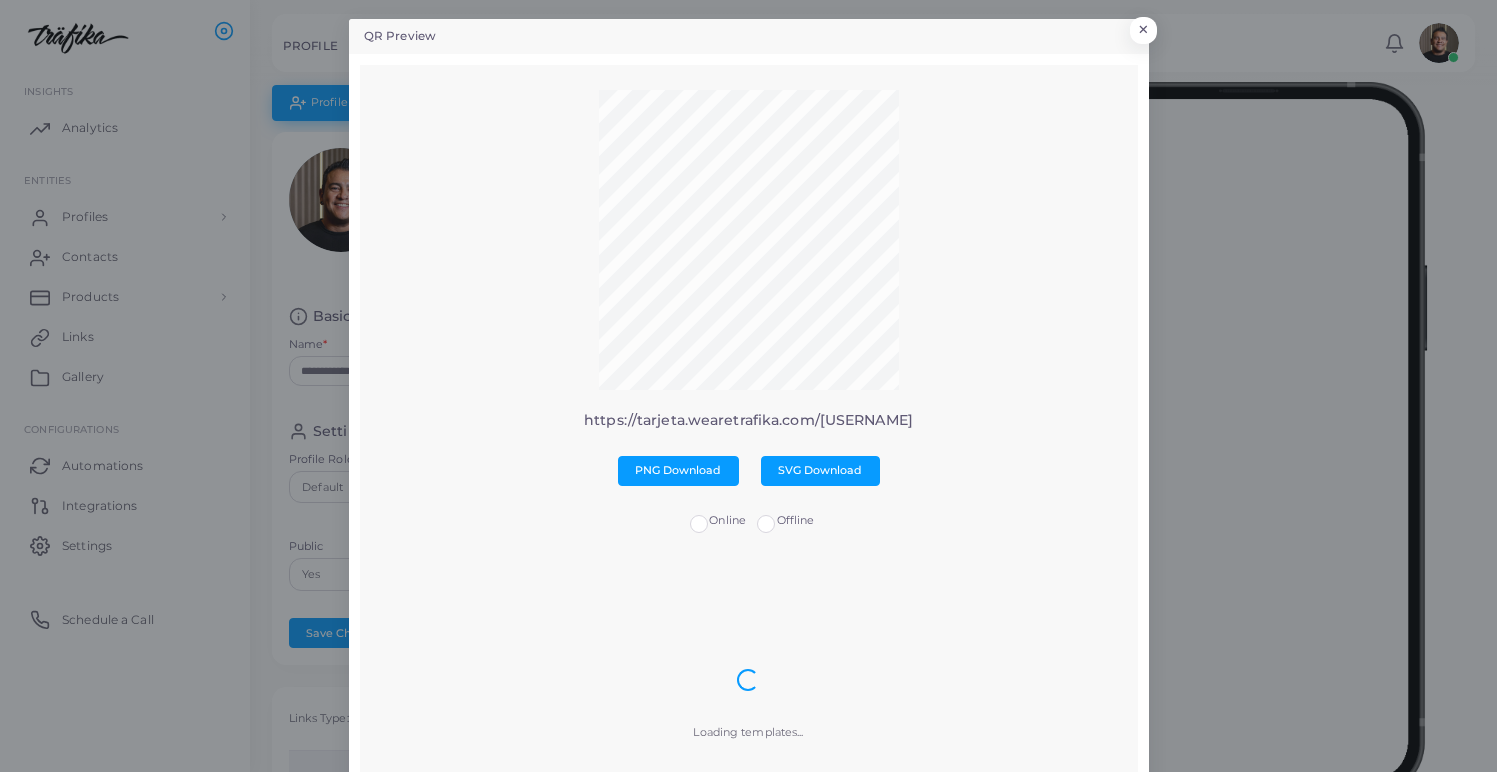 scroll, scrollTop: 0, scrollLeft: 0, axis: both 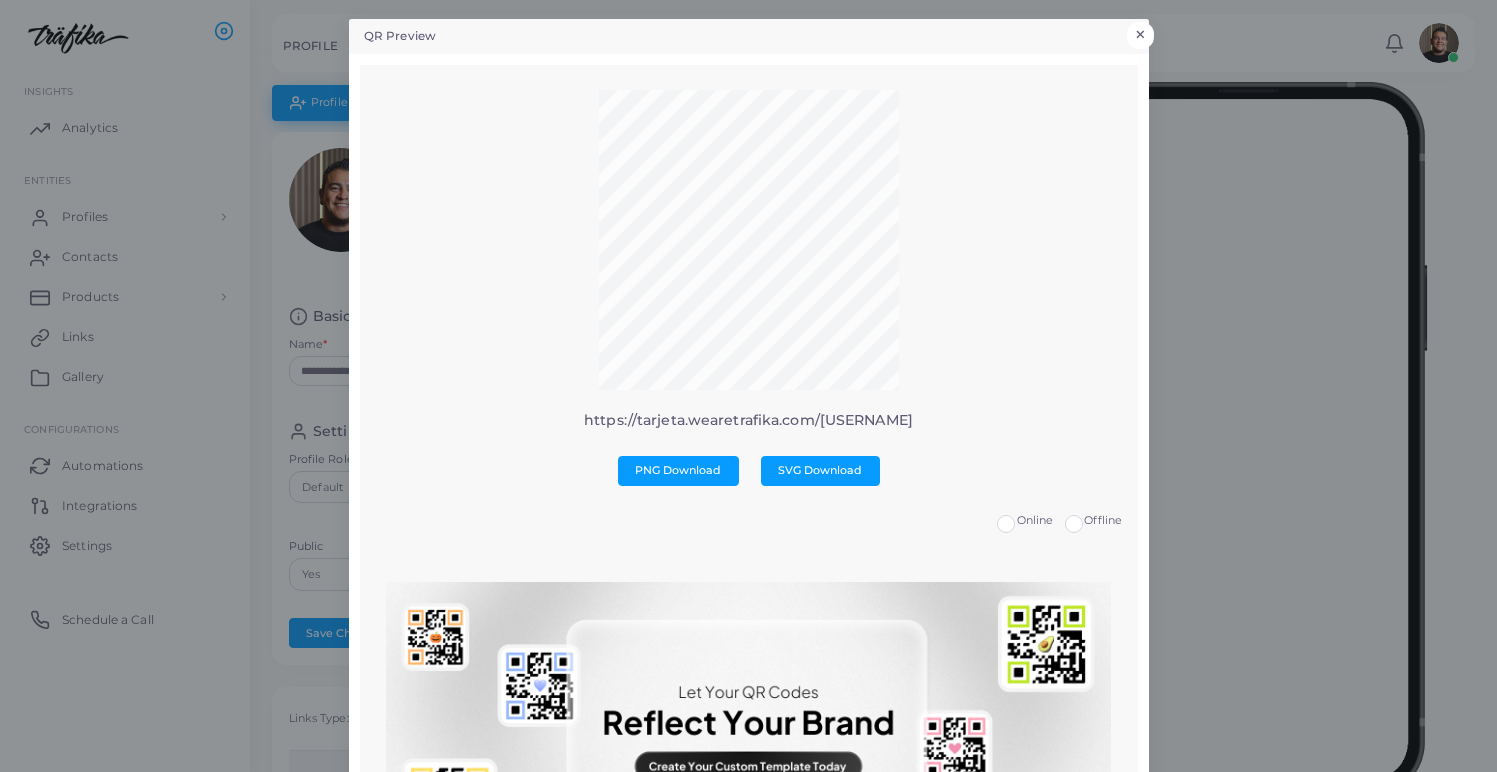 click on "×" at bounding box center (1140, 35) 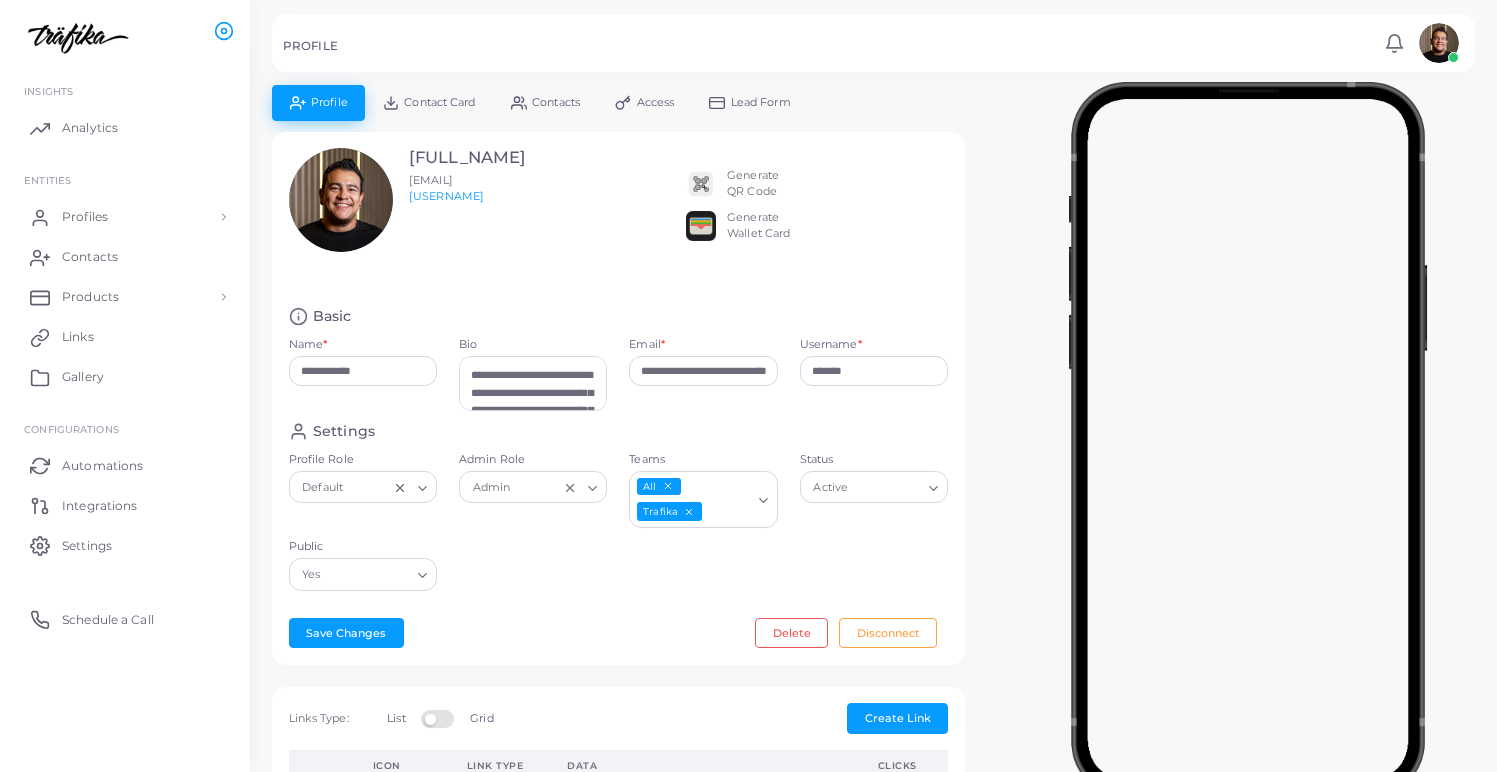 click on "Generate  QR Code" at bounding box center (753, 184) 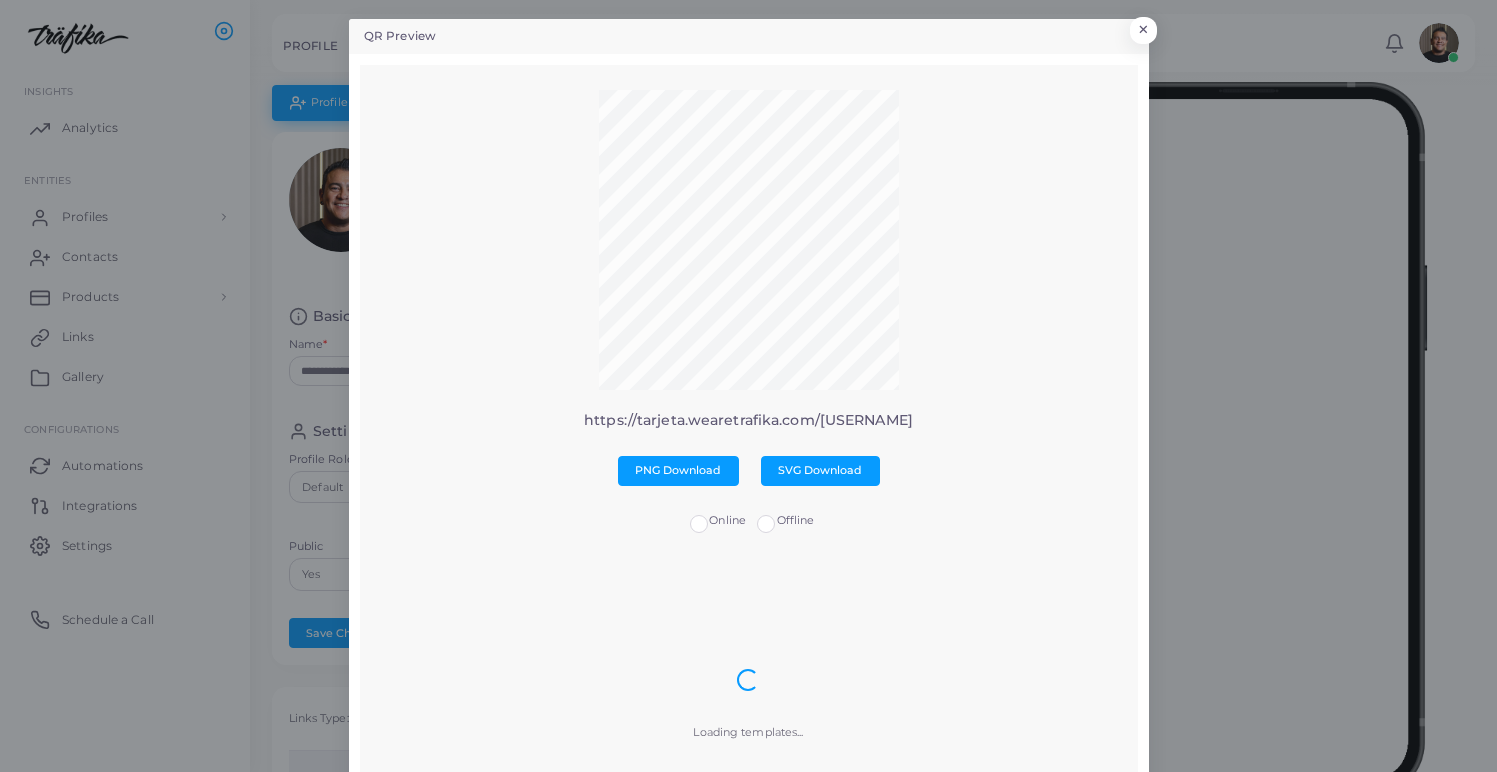 scroll, scrollTop: 0, scrollLeft: 0, axis: both 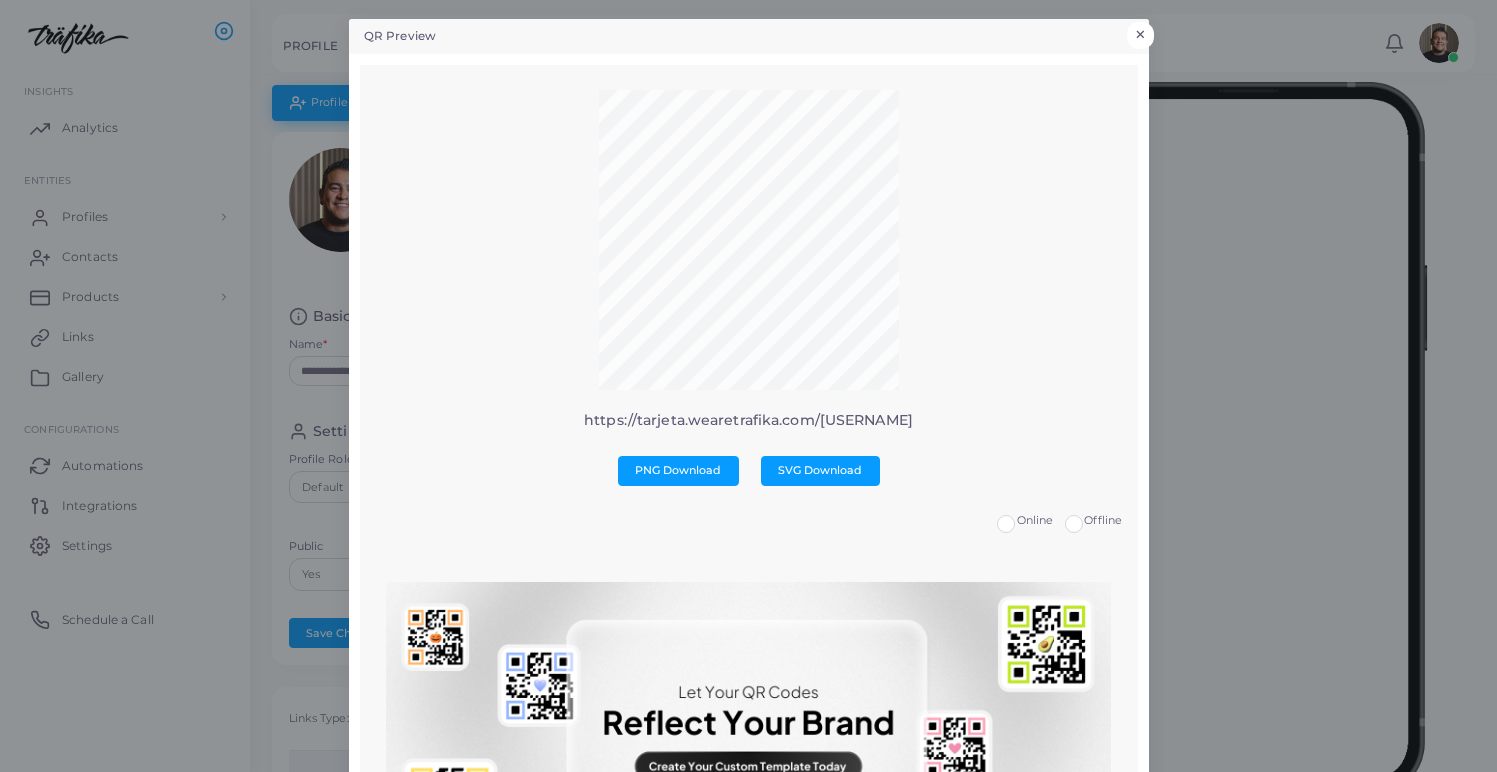 click on "×" at bounding box center [1140, 35] 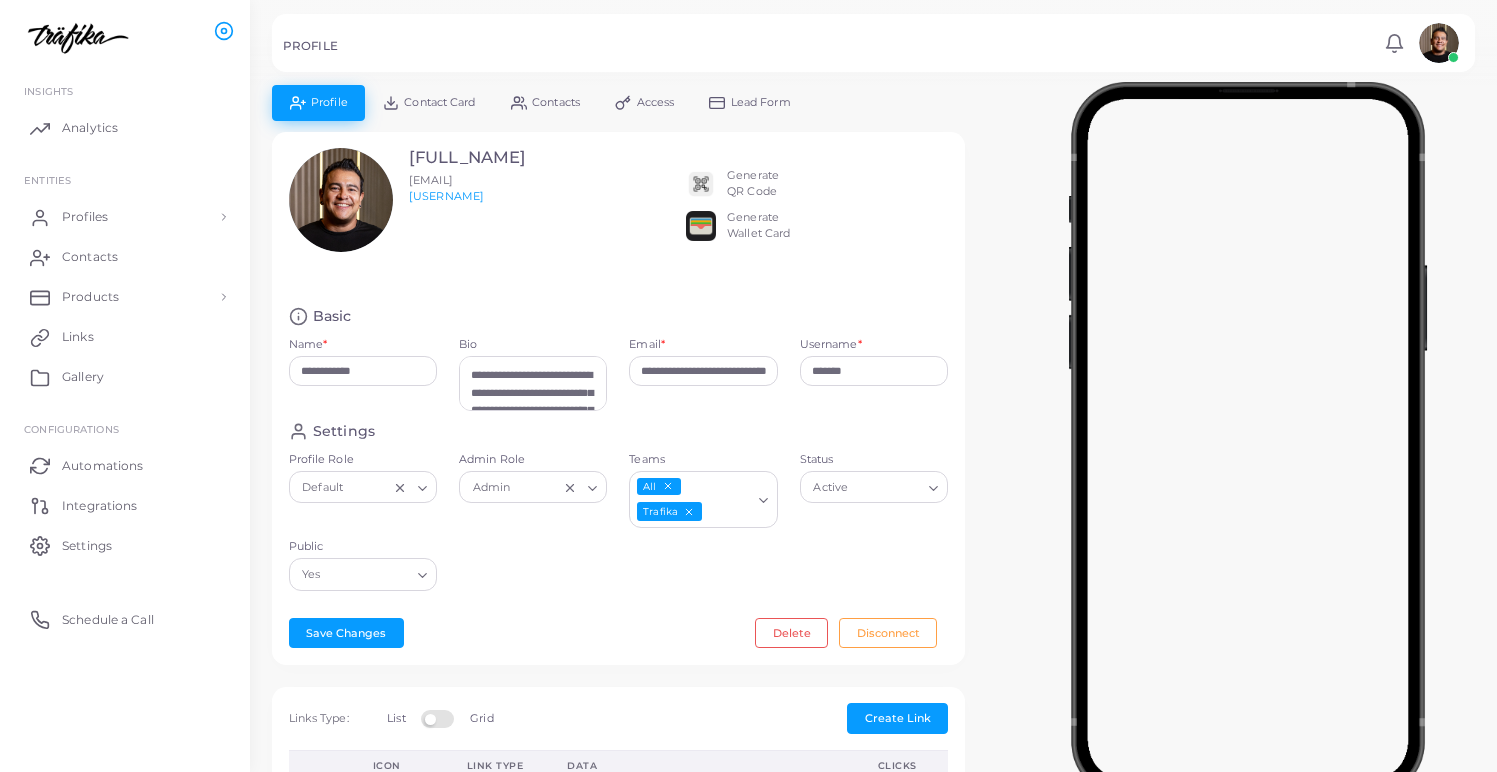 click at bounding box center (73, 37) 